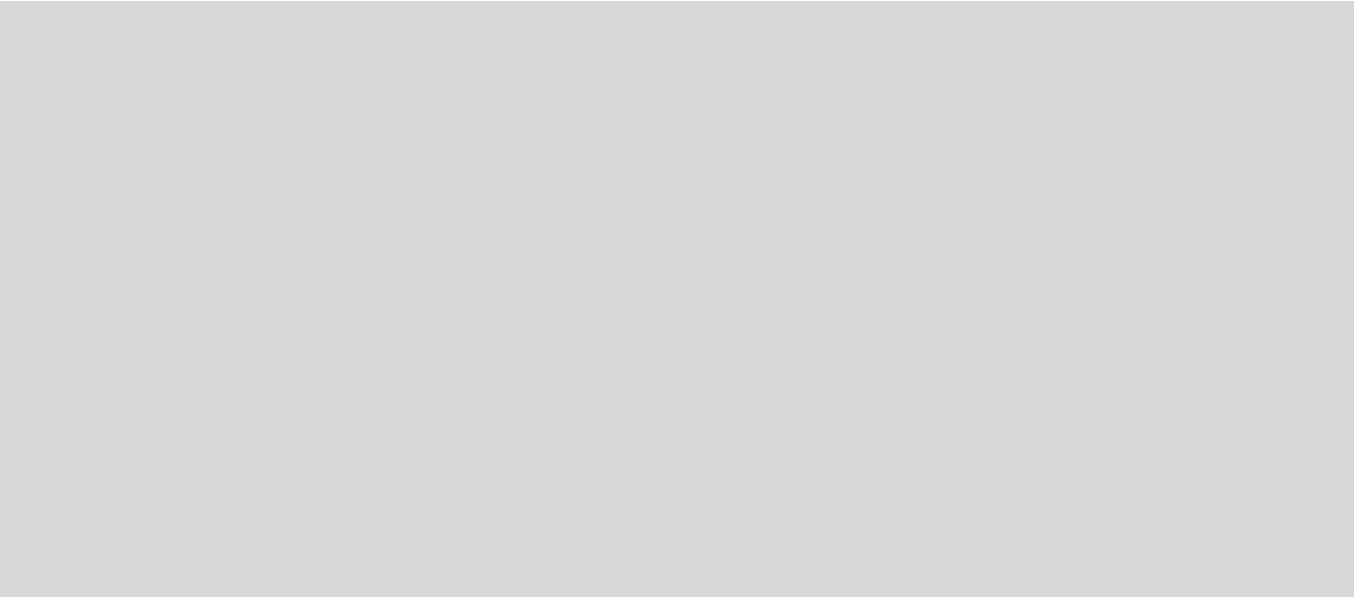 scroll, scrollTop: 0, scrollLeft: 0, axis: both 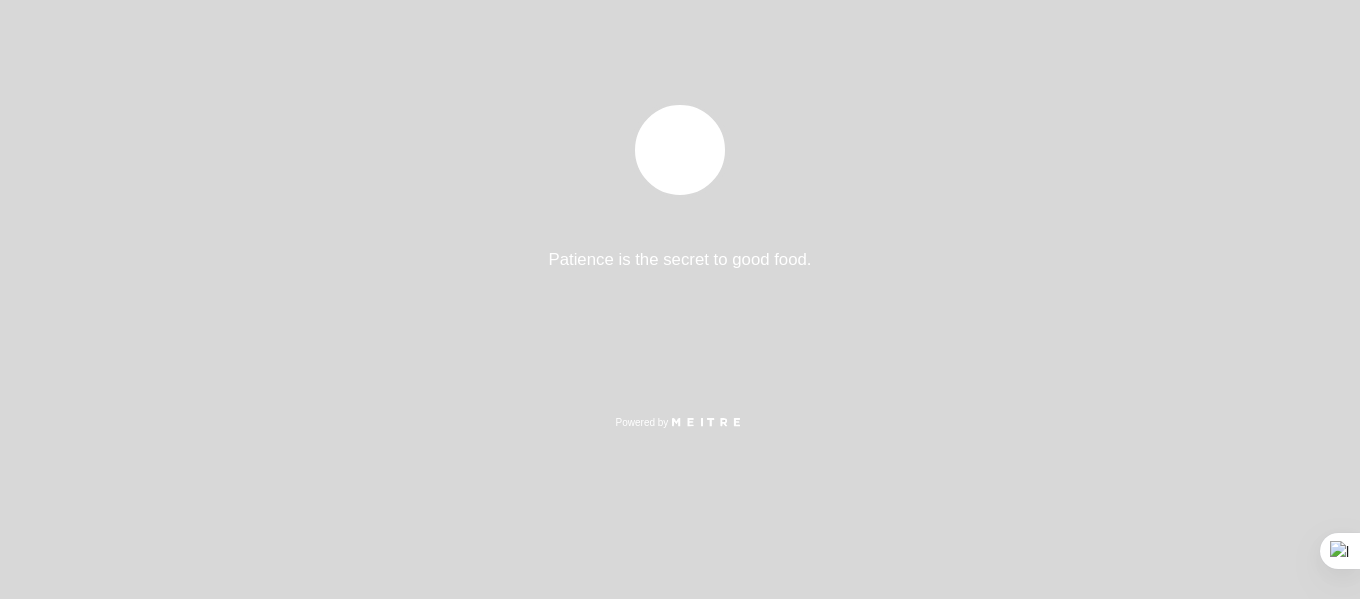 select on "es" 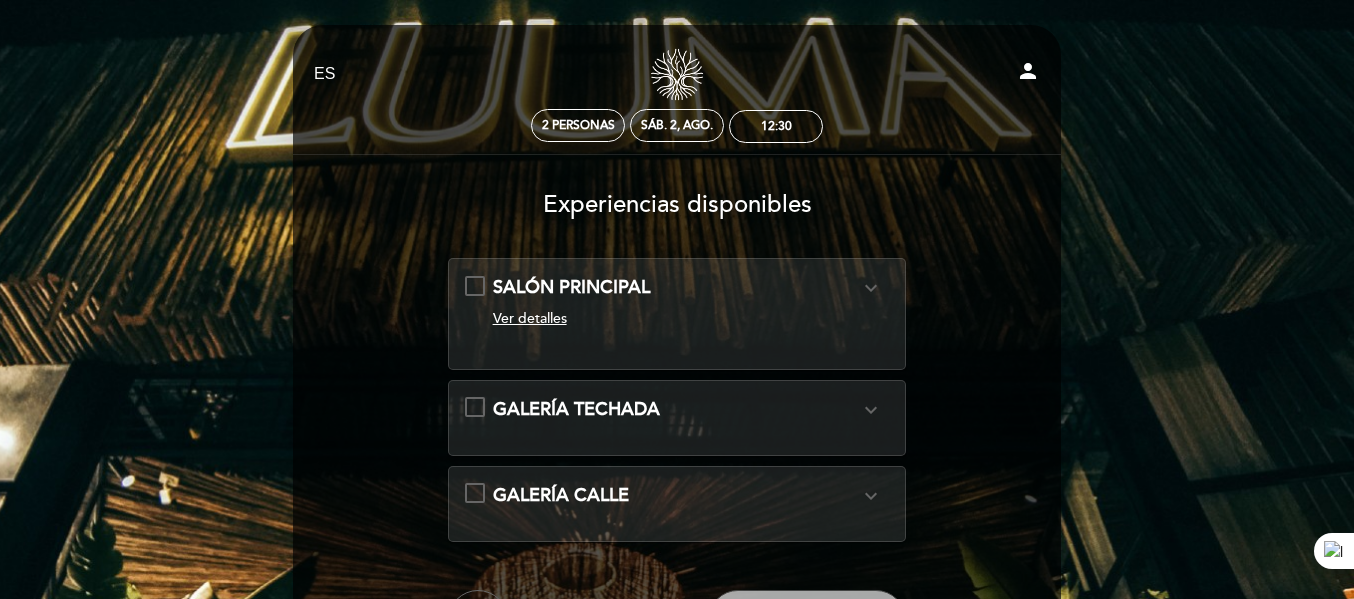 click on "Ver detalles" at bounding box center (530, 318) 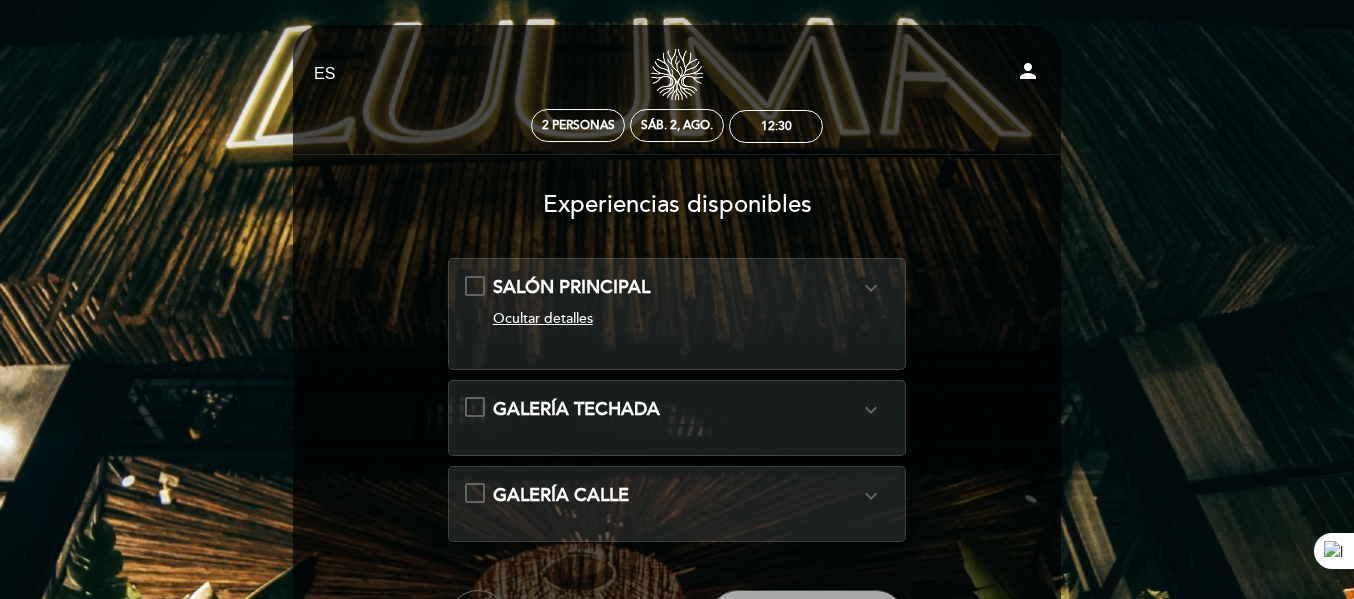 click on "expand_more" at bounding box center (871, 410) 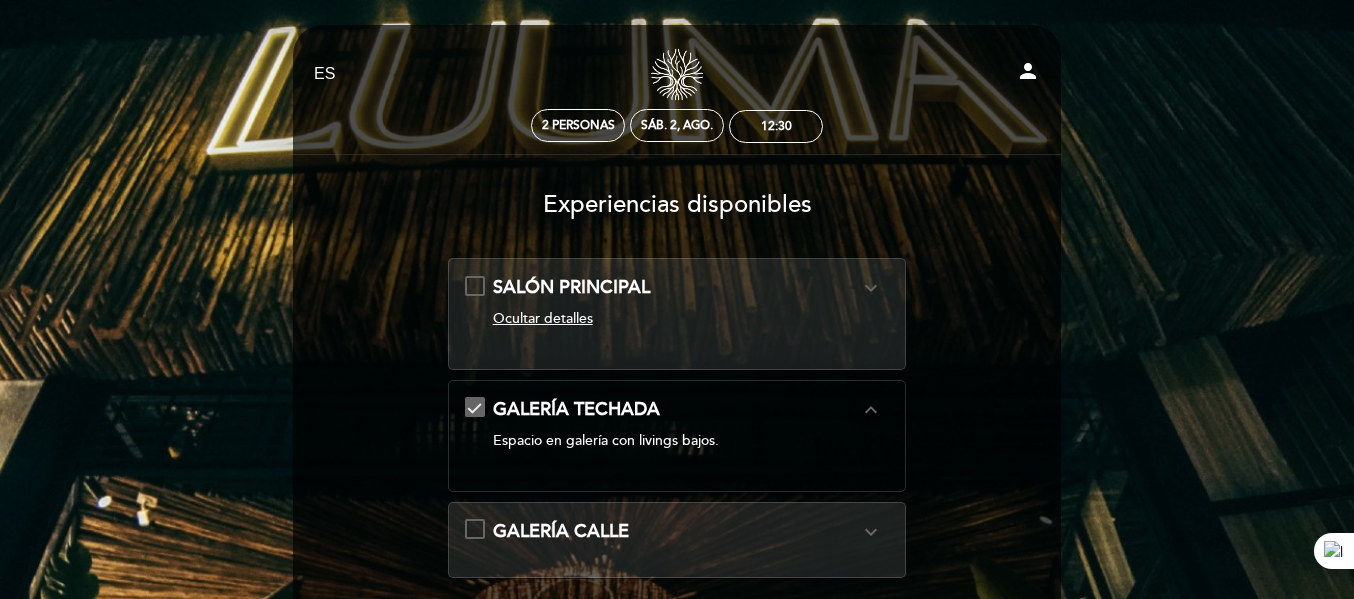 click on "Ocultar detalles" at bounding box center (676, 319) 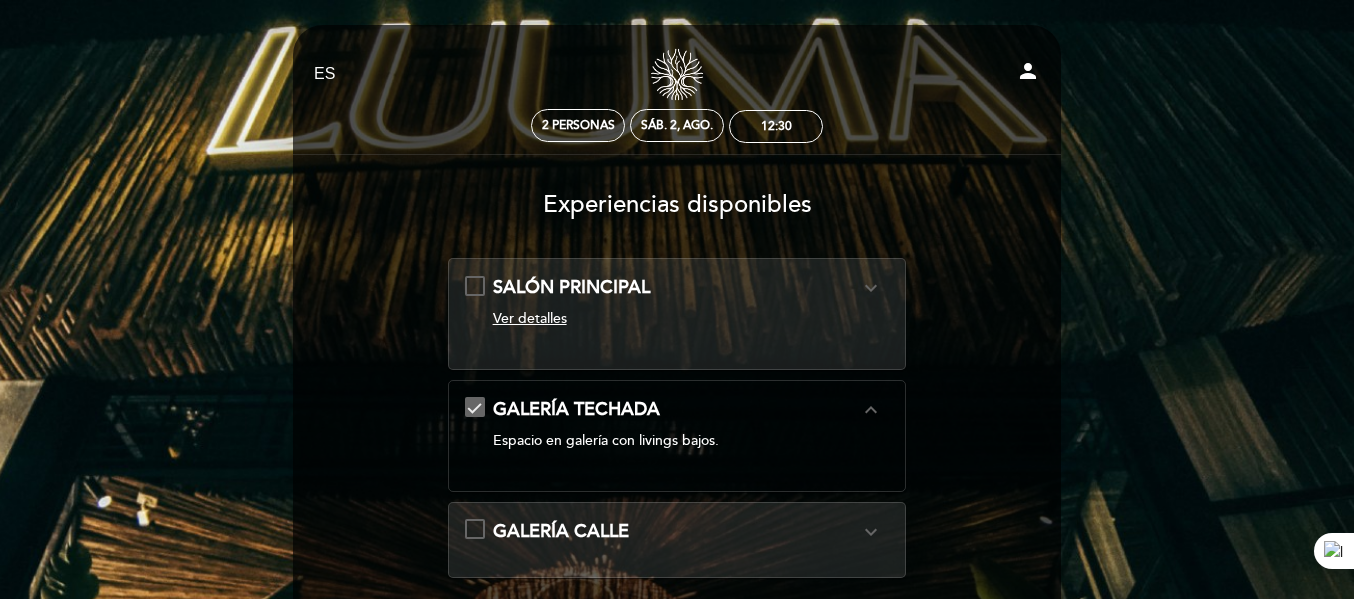 drag, startPoint x: 527, startPoint y: 317, endPoint x: 975, endPoint y: 294, distance: 448.59003 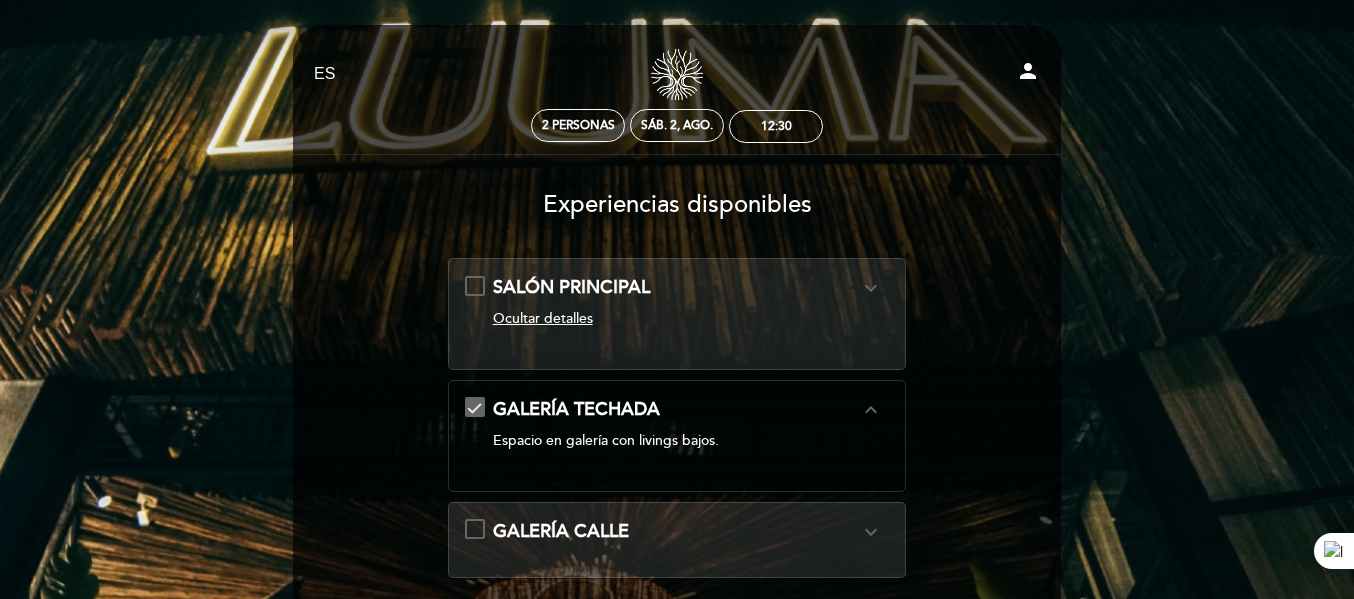 click on "expand_more" at bounding box center (871, 288) 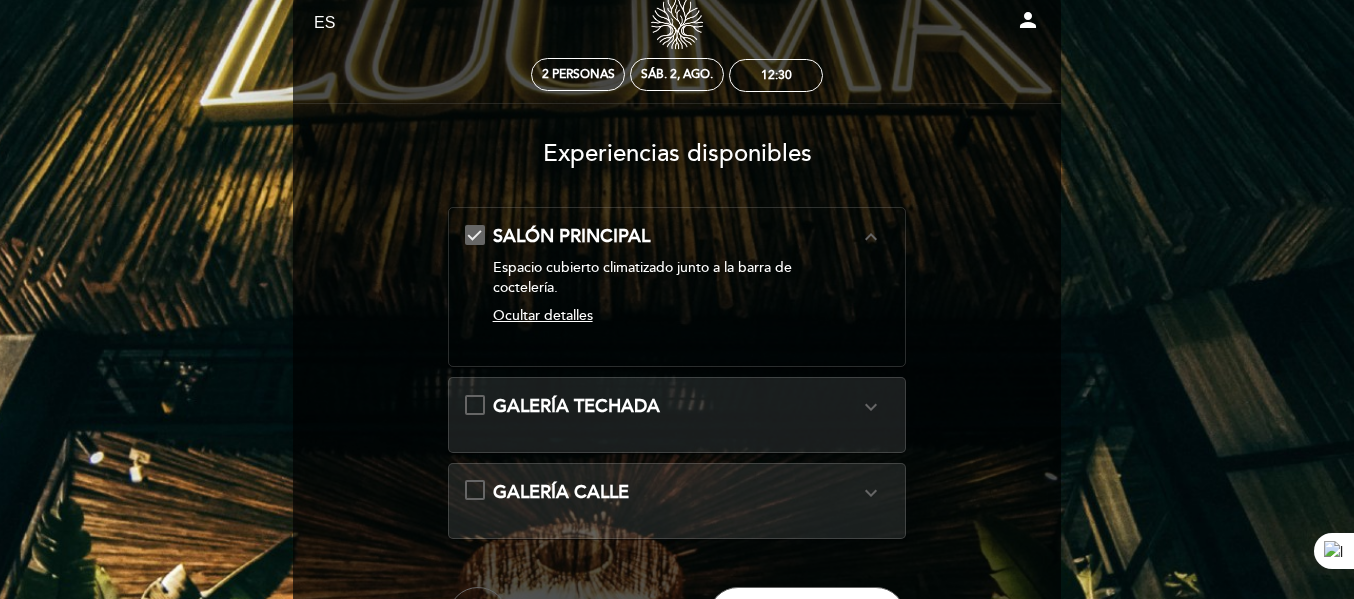 scroll, scrollTop: 100, scrollLeft: 0, axis: vertical 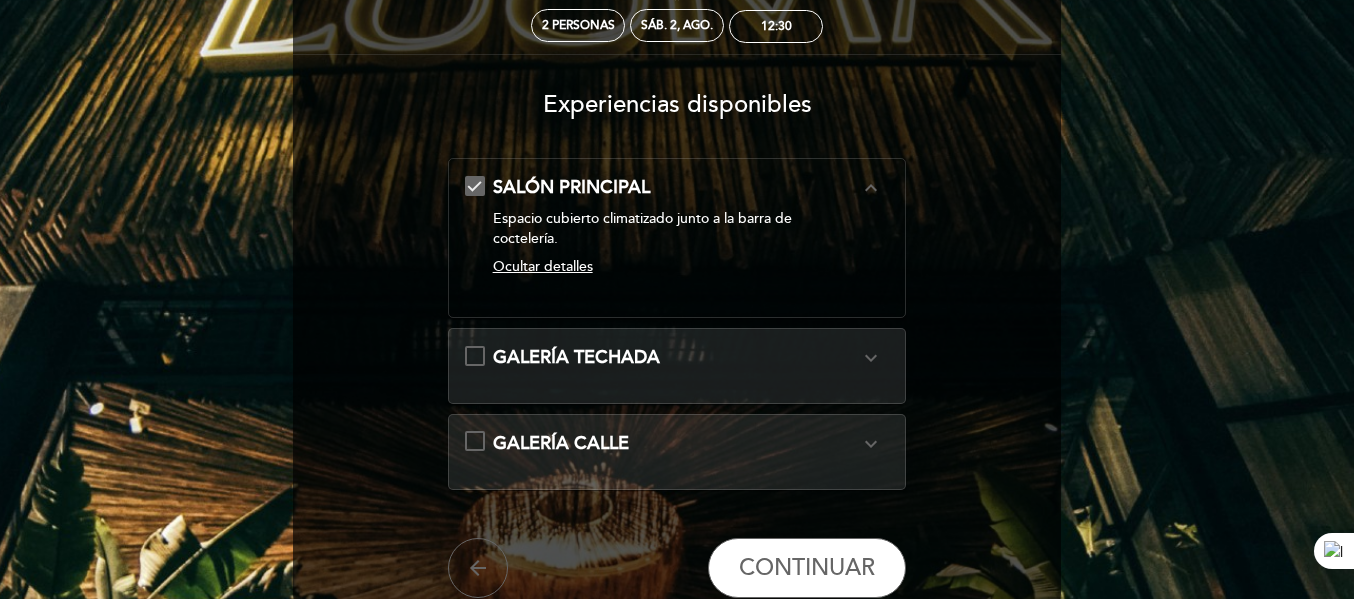click on "expand_more" at bounding box center [871, 358] 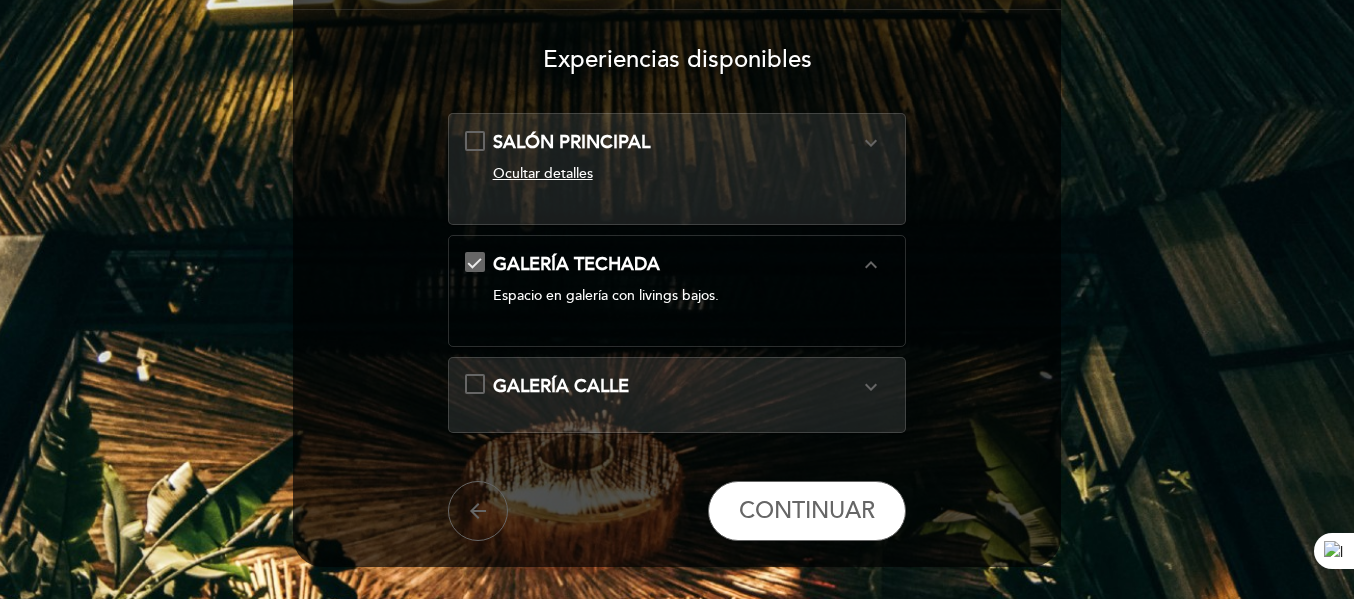 scroll, scrollTop: 100, scrollLeft: 0, axis: vertical 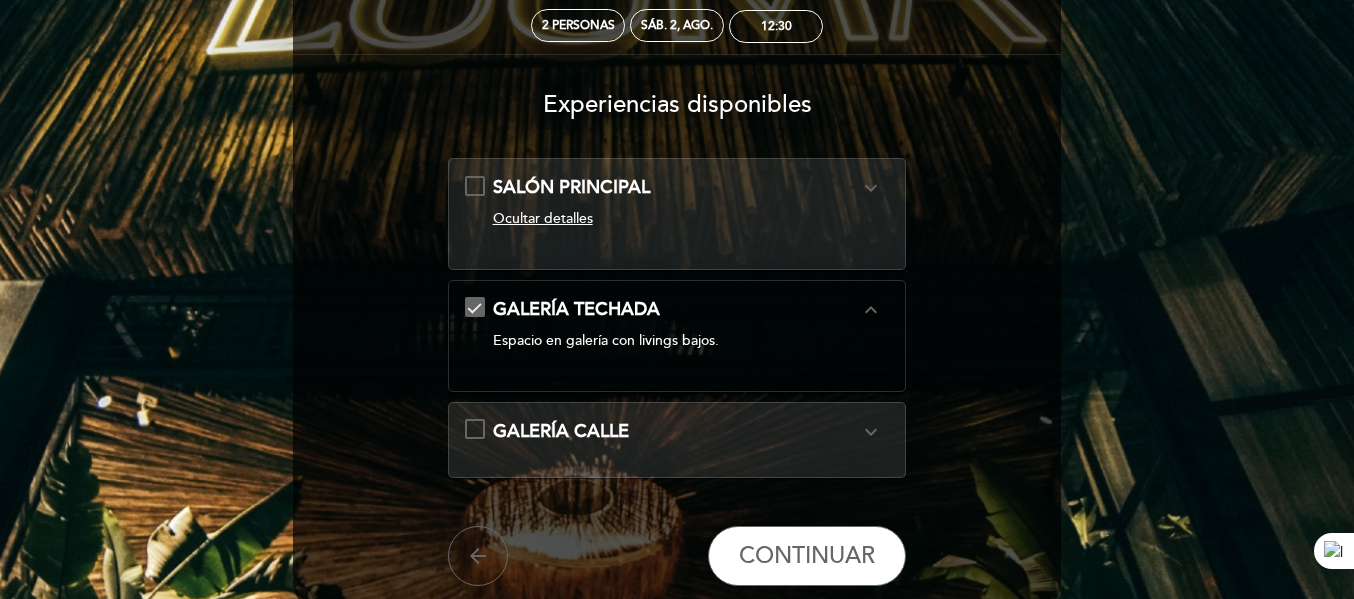 click on "Espacio en galería con livings bajos." at bounding box center [676, 341] 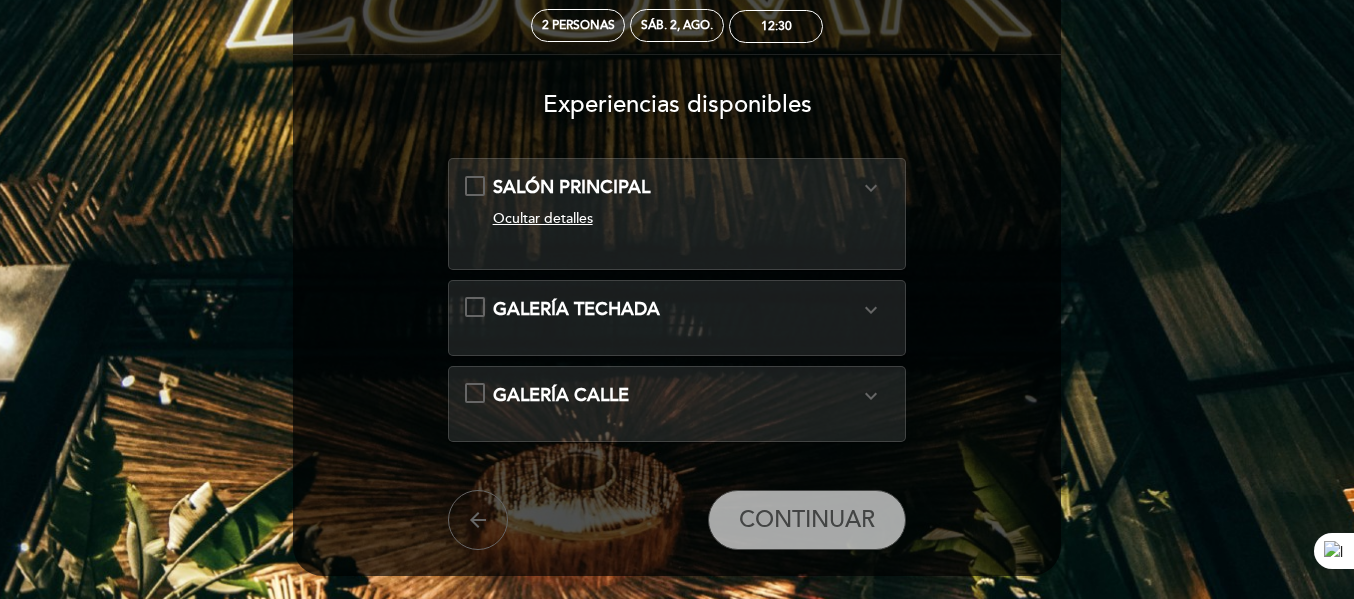 drag, startPoint x: 655, startPoint y: 286, endPoint x: 635, endPoint y: 314, distance: 34.4093 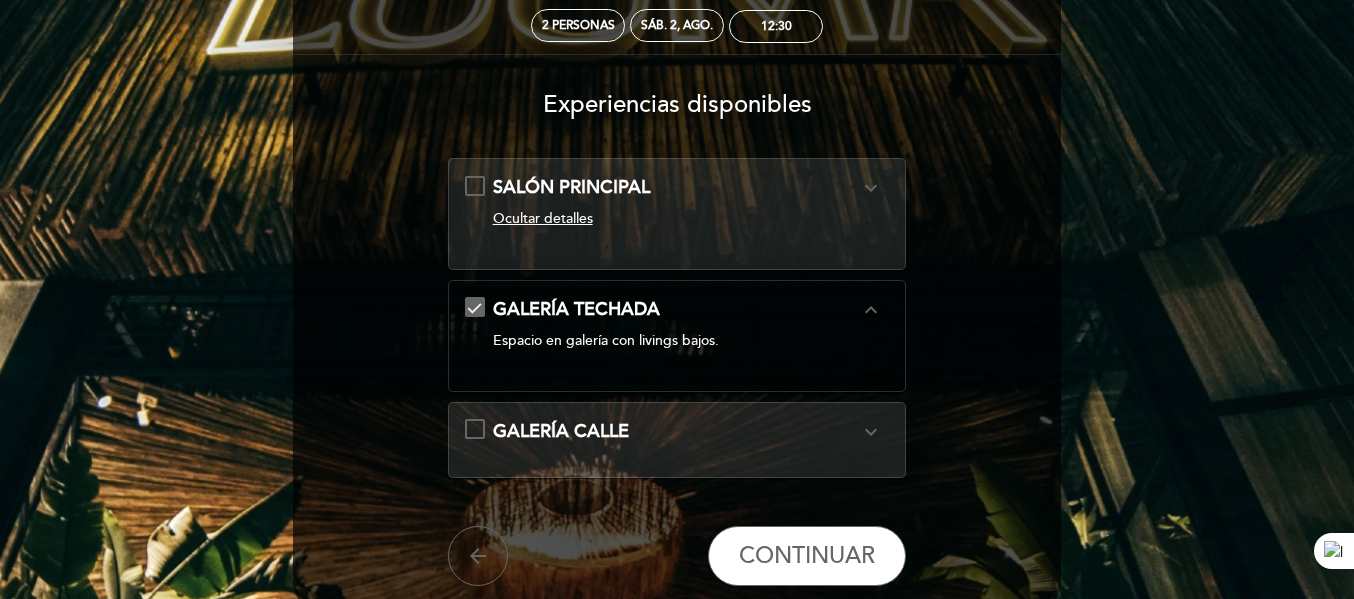 click on "SALÓN PRINCIPAL
expand_more
Espacio cubierto climatizado junto a la barra de coctelería.
Ocultar detalles" at bounding box center (677, 206) 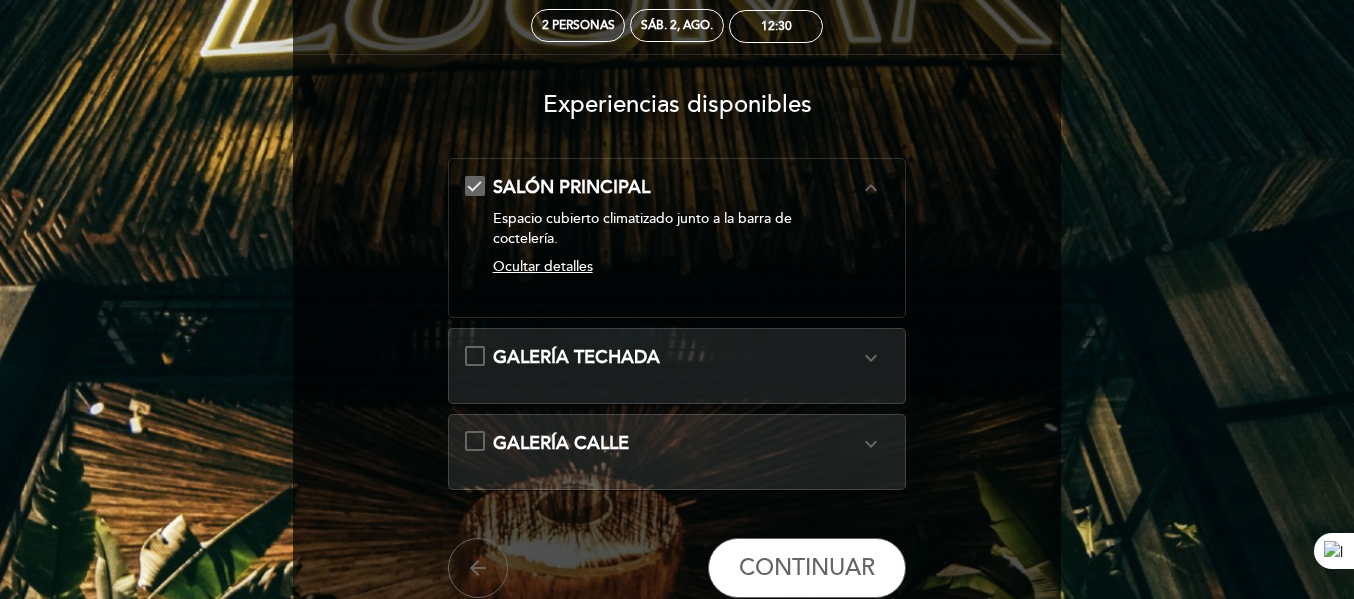 click on "SALÓN PRINCIPAL" at bounding box center [571, 187] 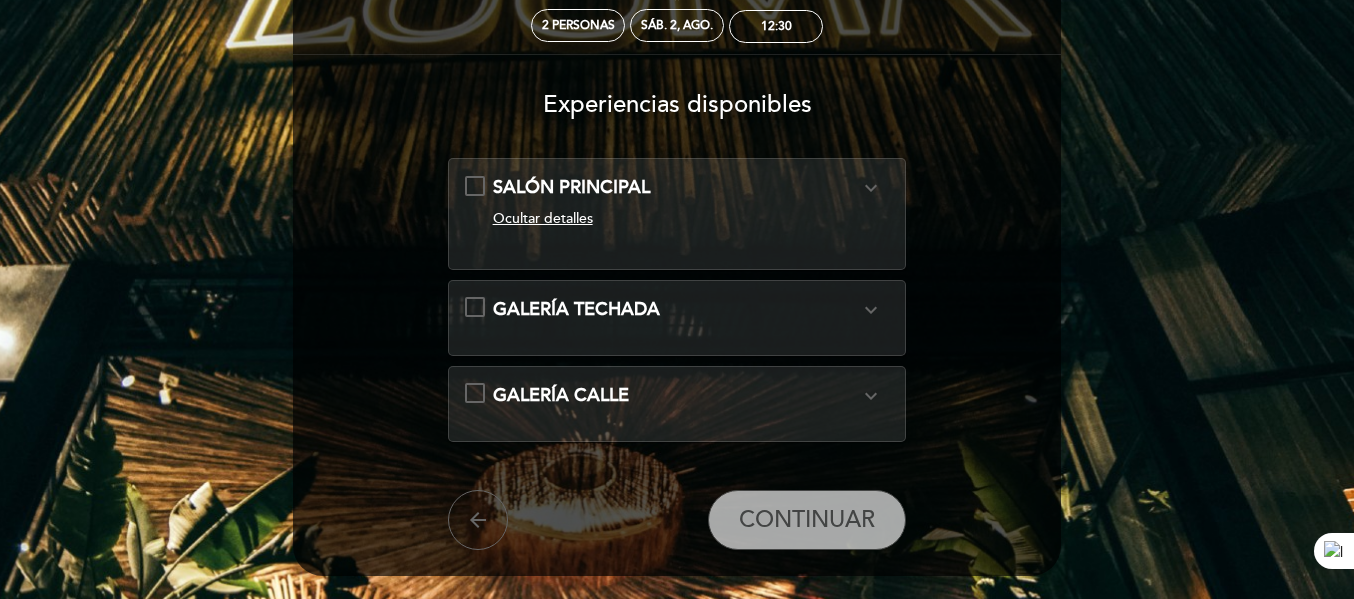 click on "GALERÍA TECHADA" at bounding box center [576, 309] 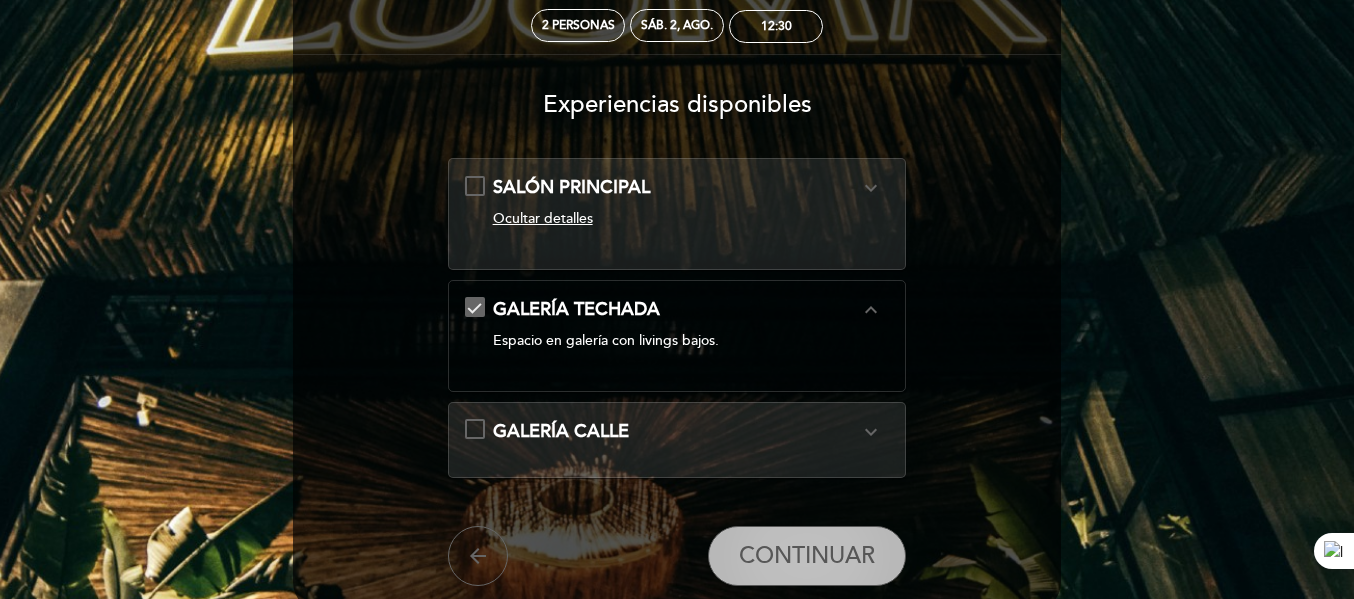 click on "CONTINUAR" at bounding box center (807, 556) 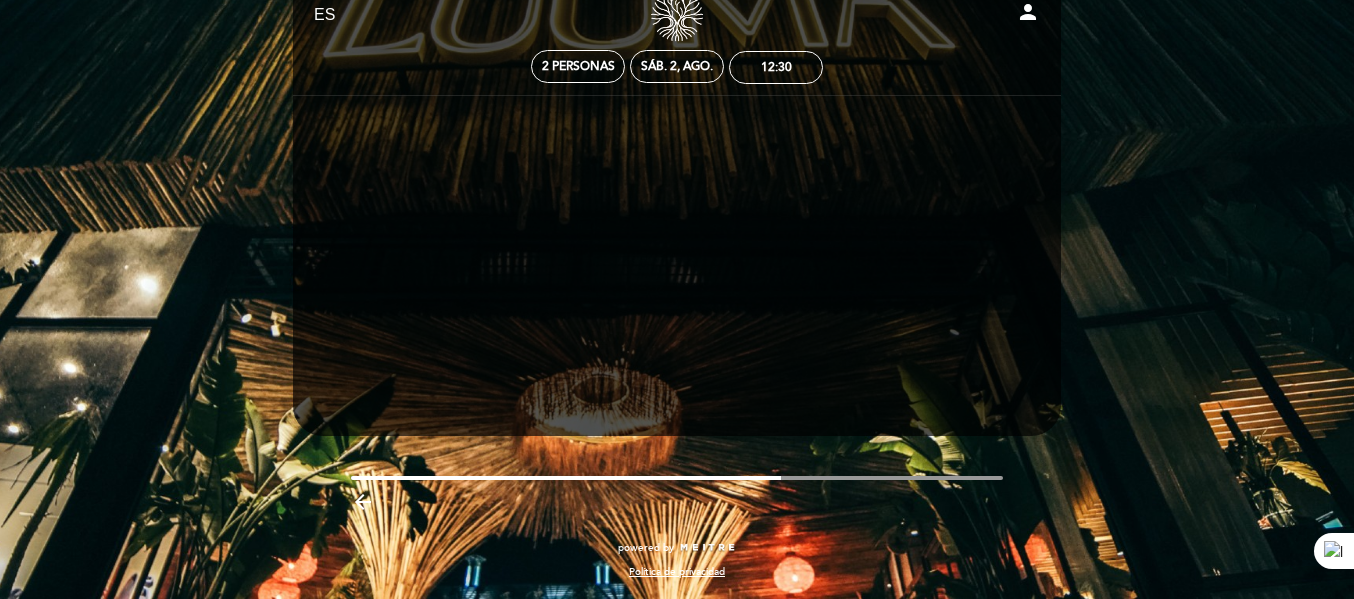 scroll, scrollTop: 59, scrollLeft: 0, axis: vertical 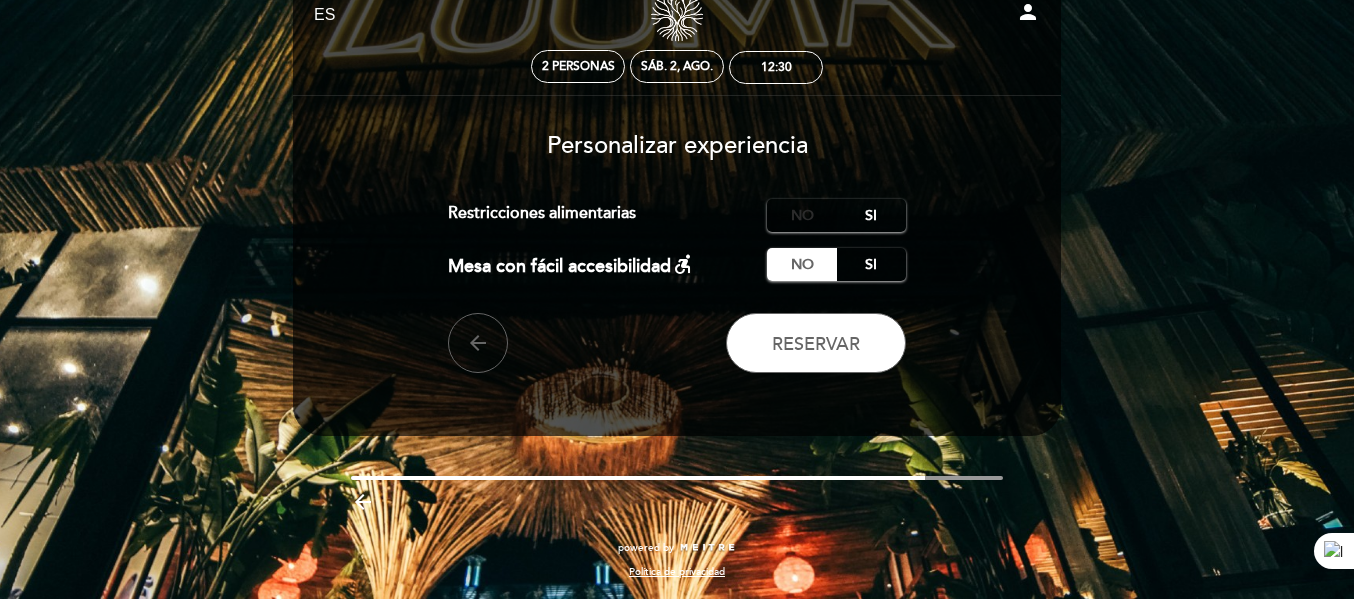 click on "No" at bounding box center [802, 215] 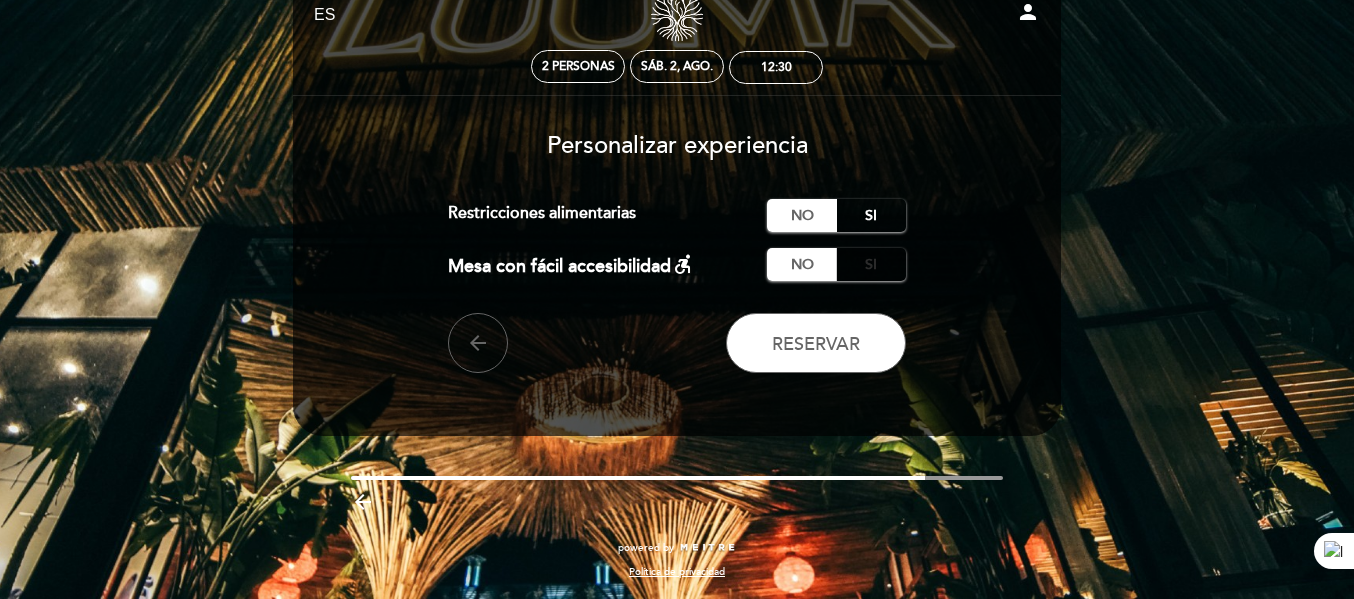 click on "Si" at bounding box center (871, 264) 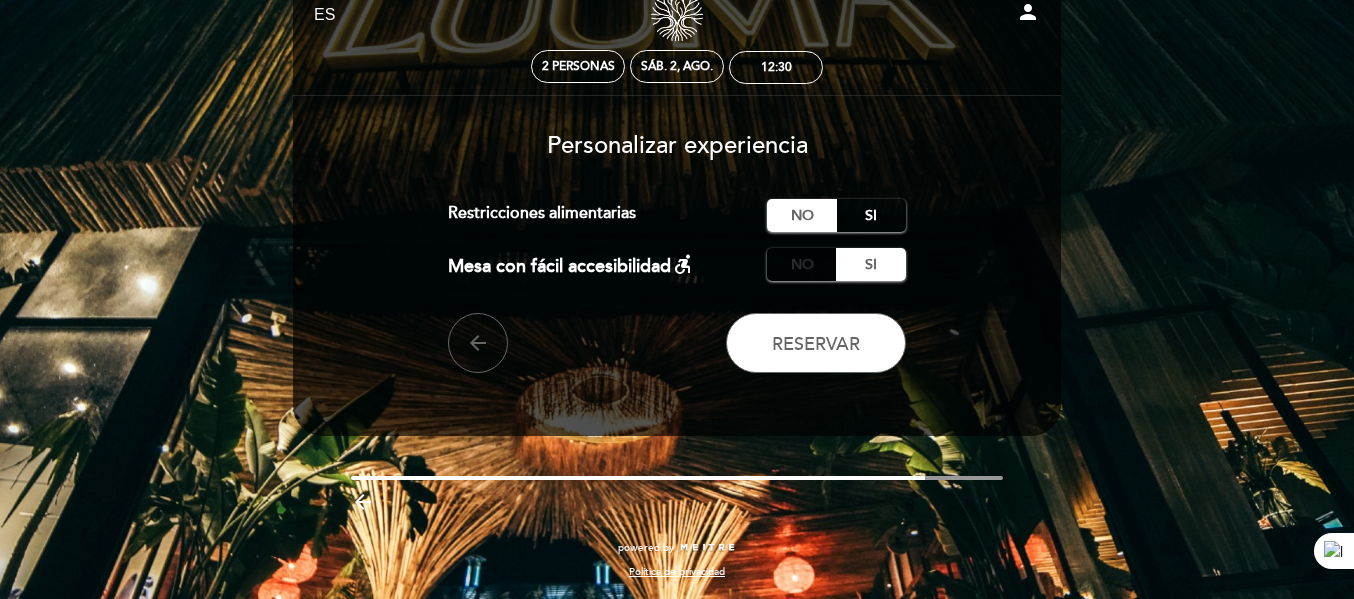 click on "No" at bounding box center [802, 264] 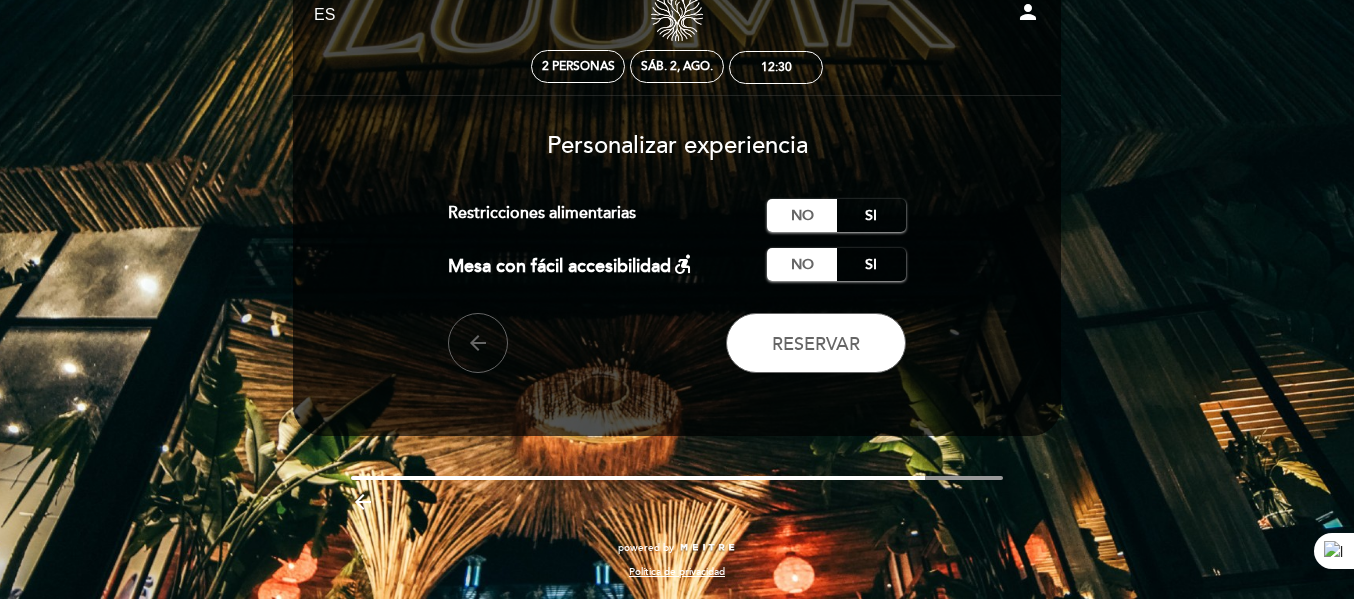 scroll, scrollTop: 0, scrollLeft: 0, axis: both 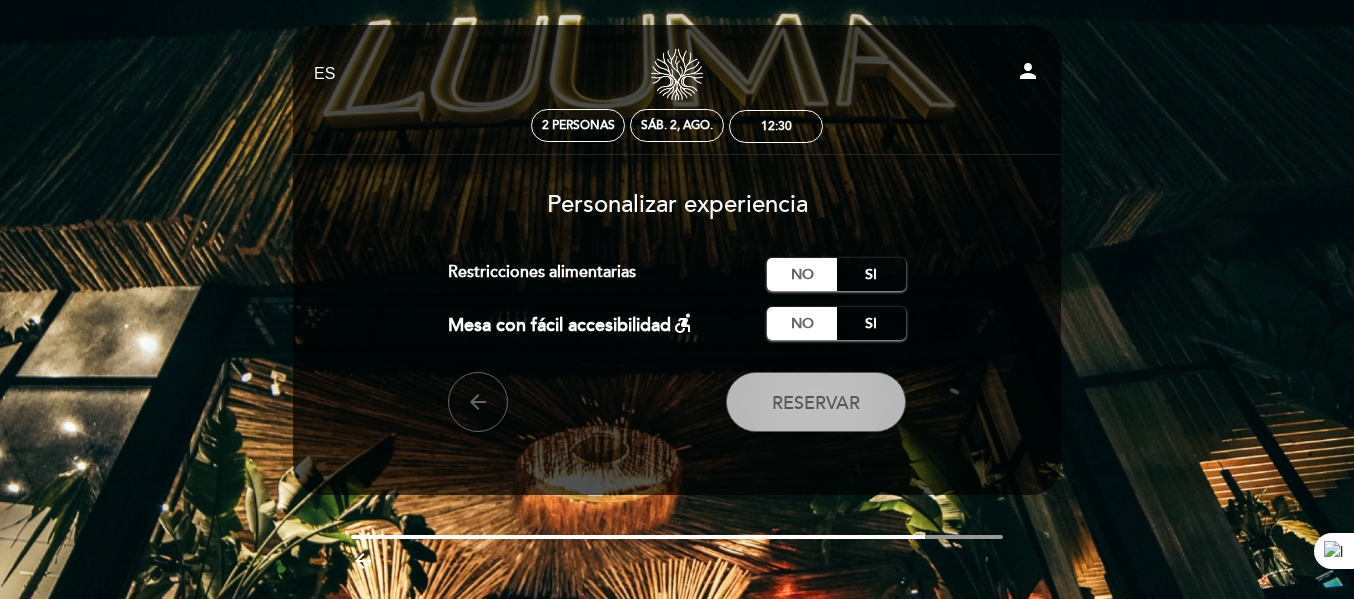 click on "Reservar" at bounding box center [816, 403] 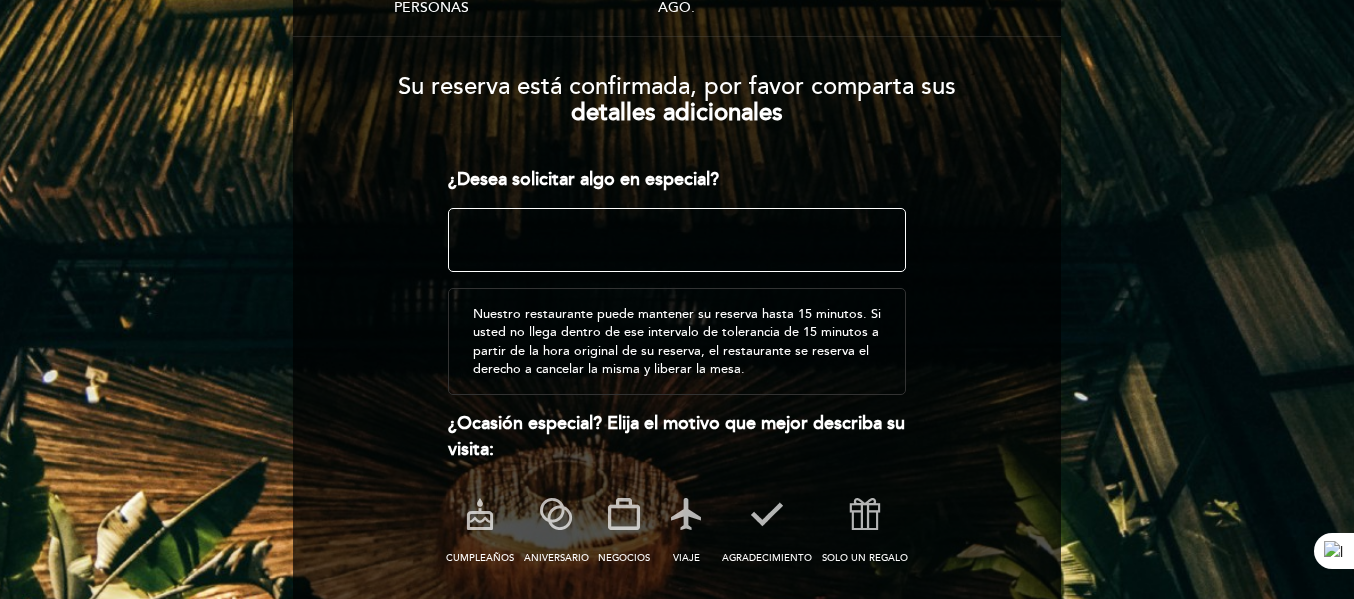 scroll, scrollTop: 200, scrollLeft: 0, axis: vertical 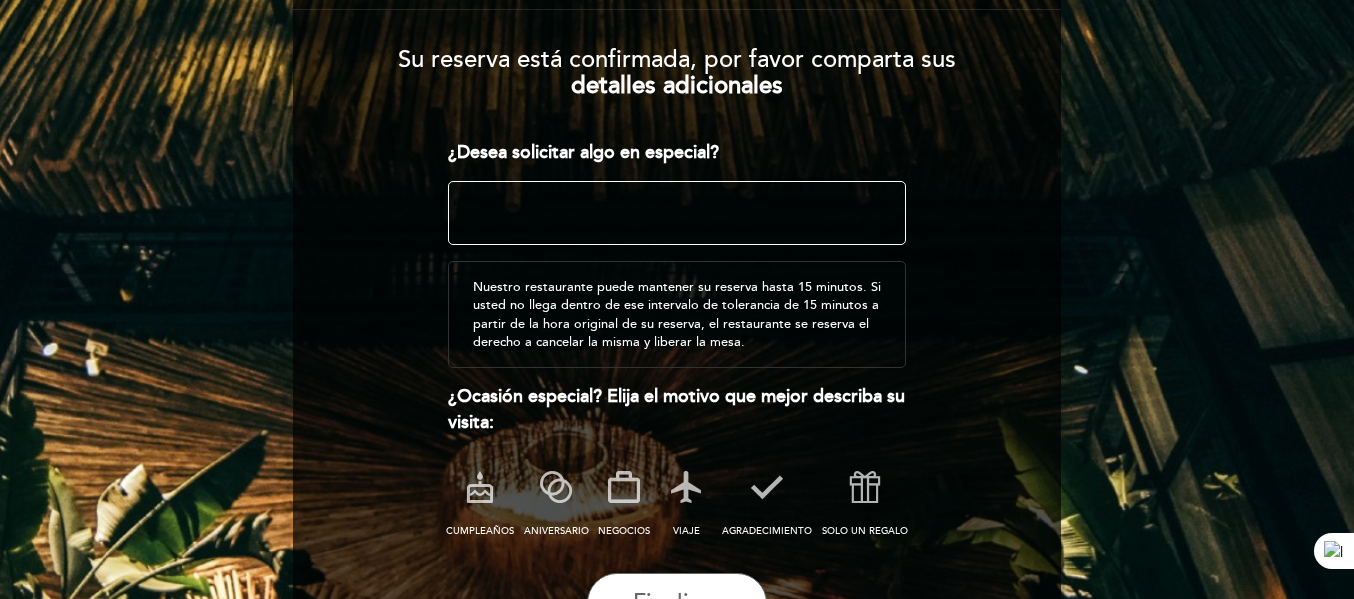 click at bounding box center (677, 213) 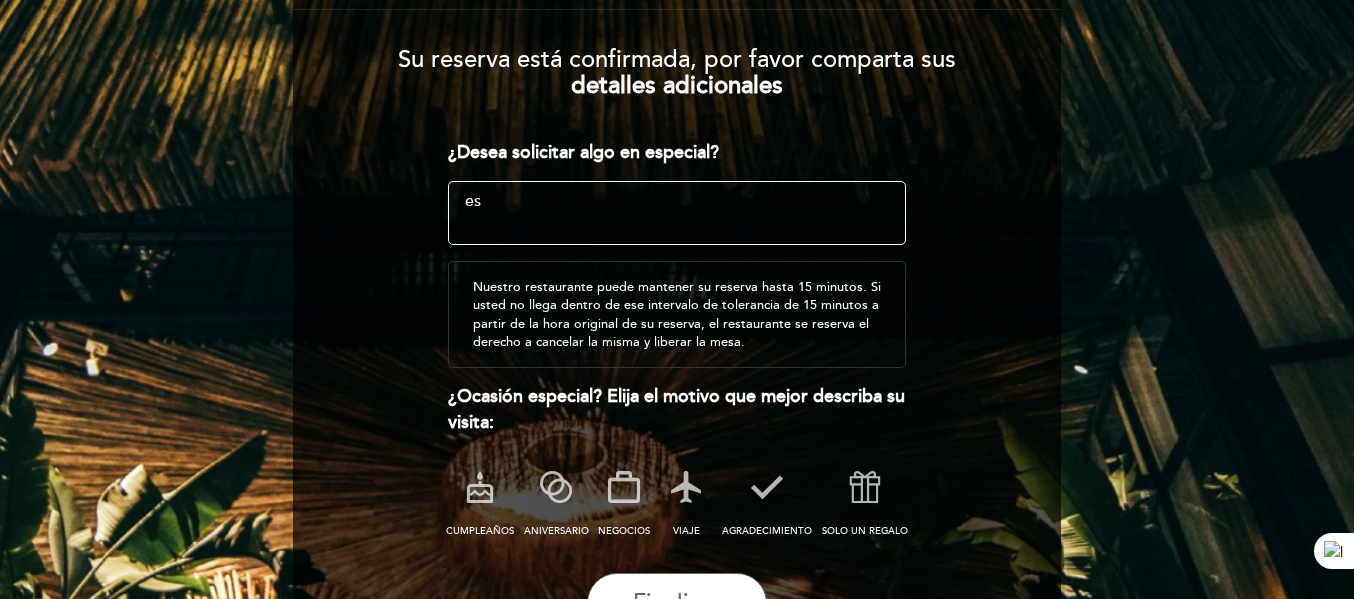 type on "e" 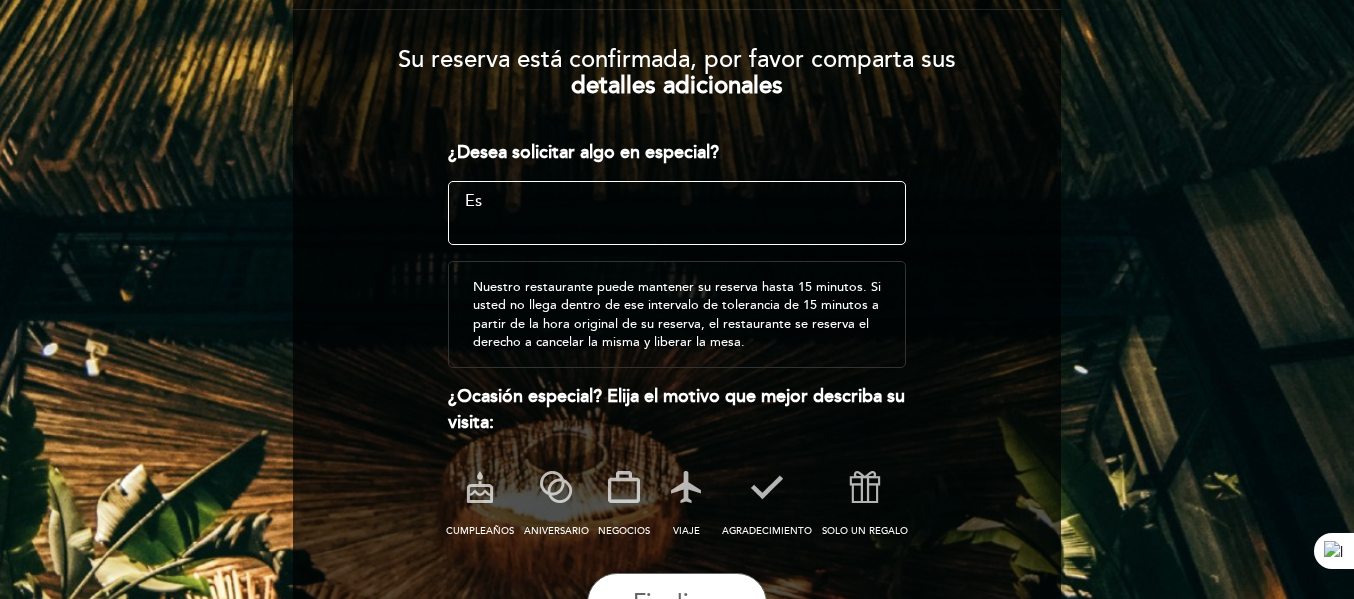 type on "E" 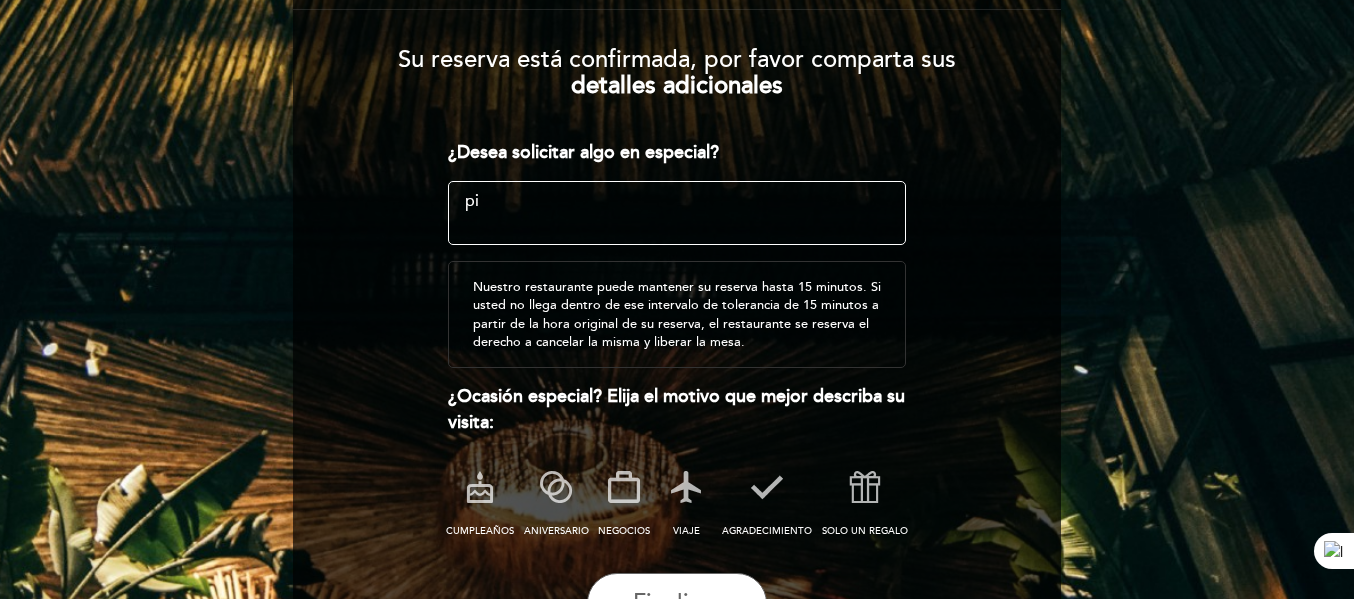 type on "p" 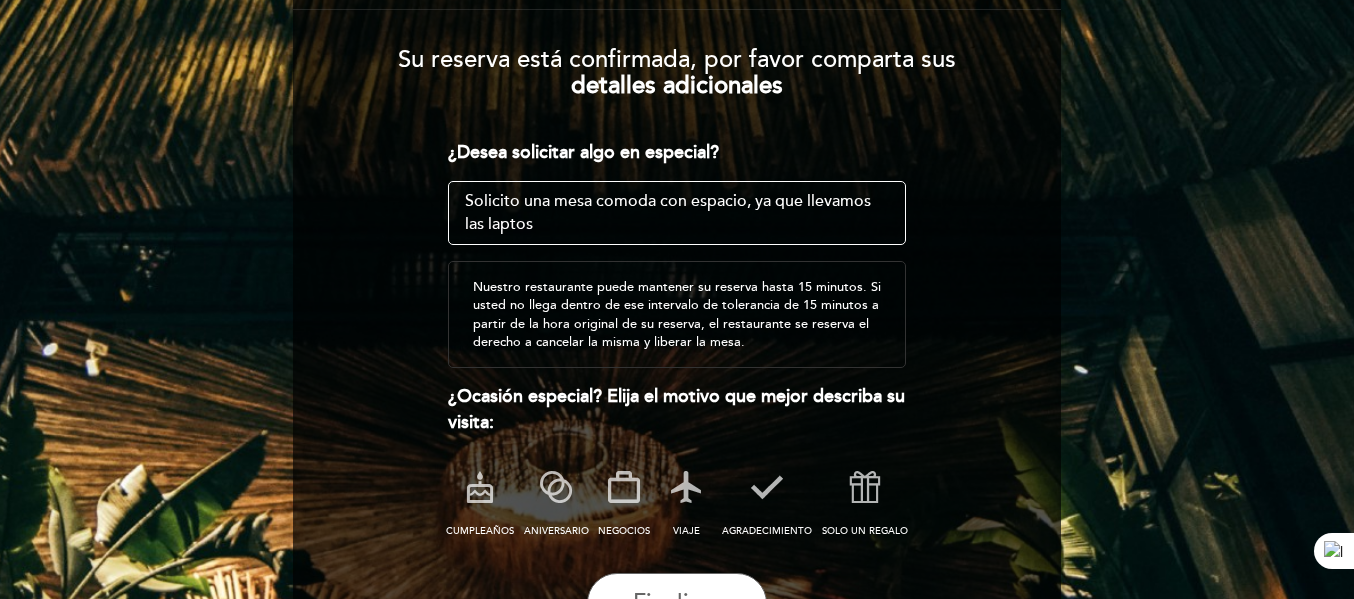 drag, startPoint x: 467, startPoint y: 196, endPoint x: 547, endPoint y: 226, distance: 85.44004 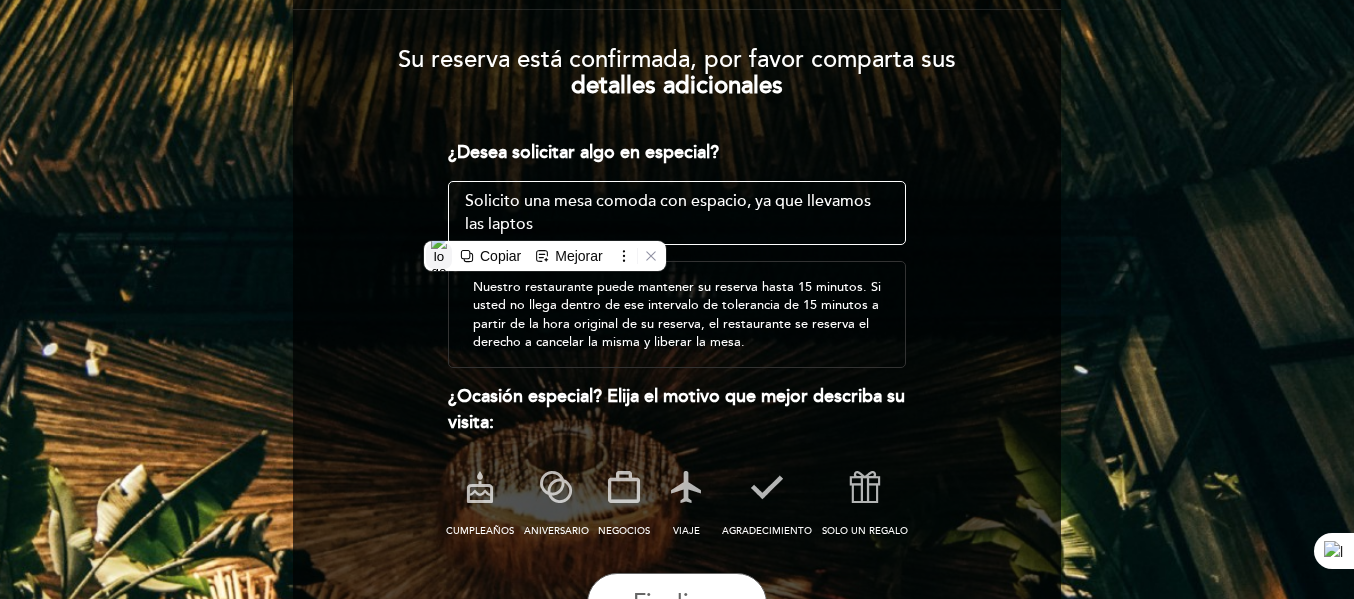 click at bounding box center [439, 256] 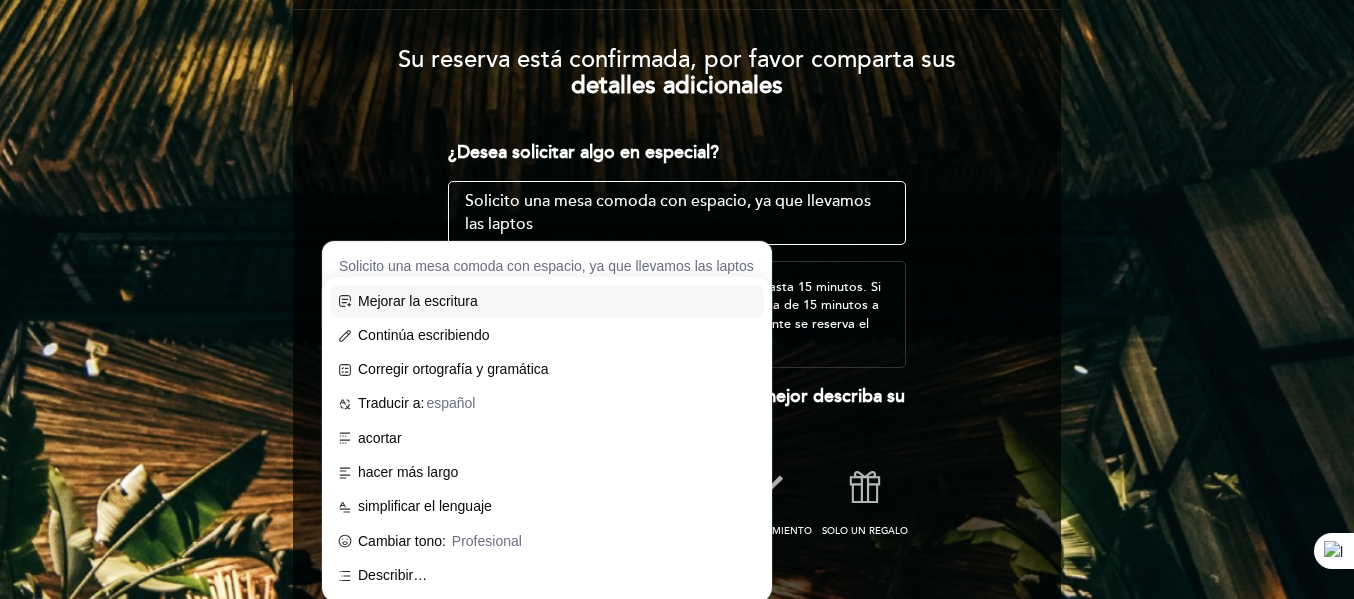 click on "Mejorar la escritura" at bounding box center [559, 302] 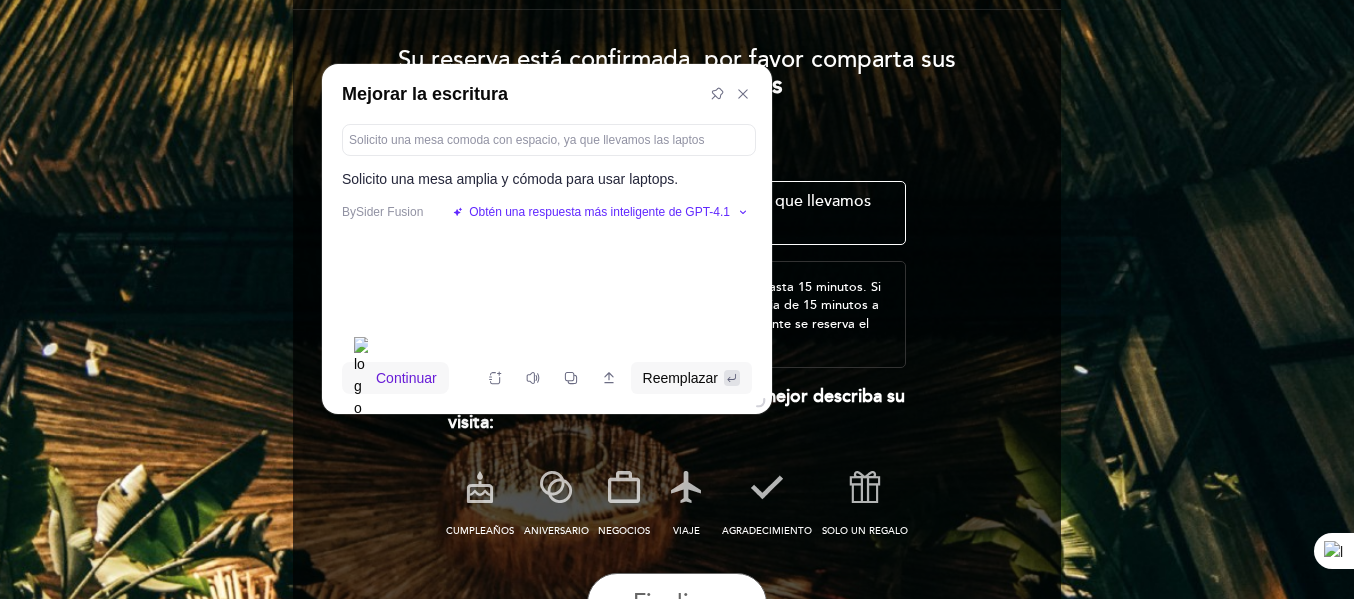 click on "Solicito una mesa amplia y cómoda para usar laptops." at bounding box center (547, 179) 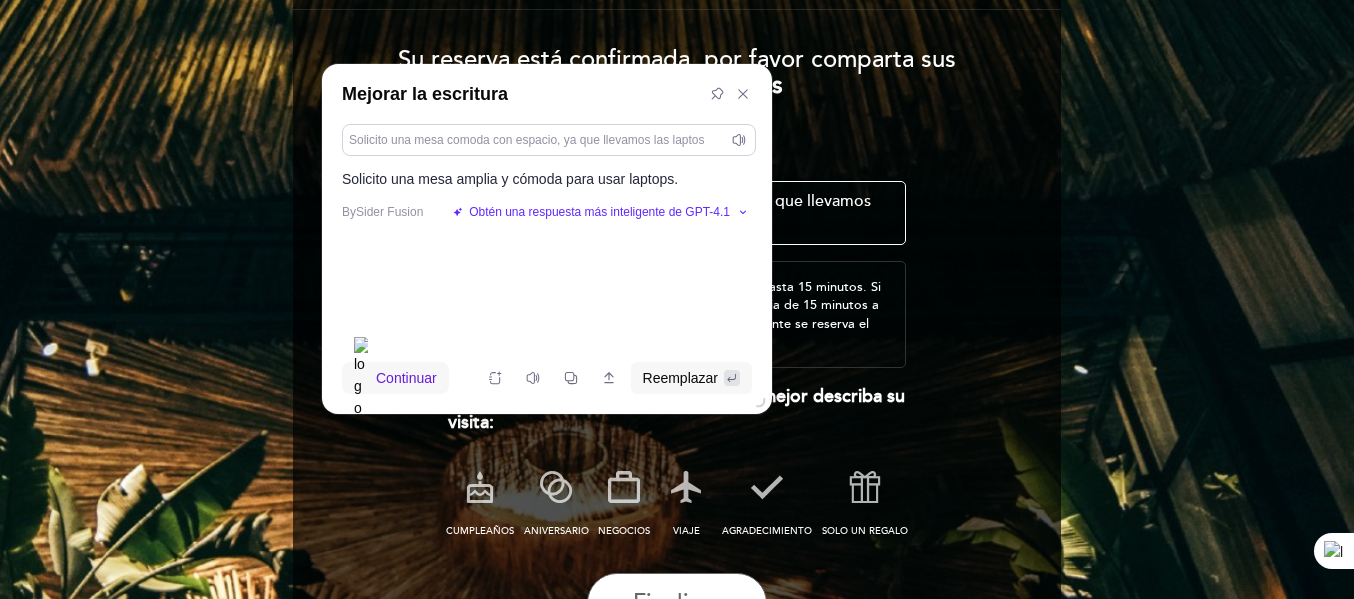 click on "Solicito una mesa comoda con espacio, ya que llevamos las laptos Solicito una mesa comoda con espacio, ya que llevamos las laptos" at bounding box center (549, 140) 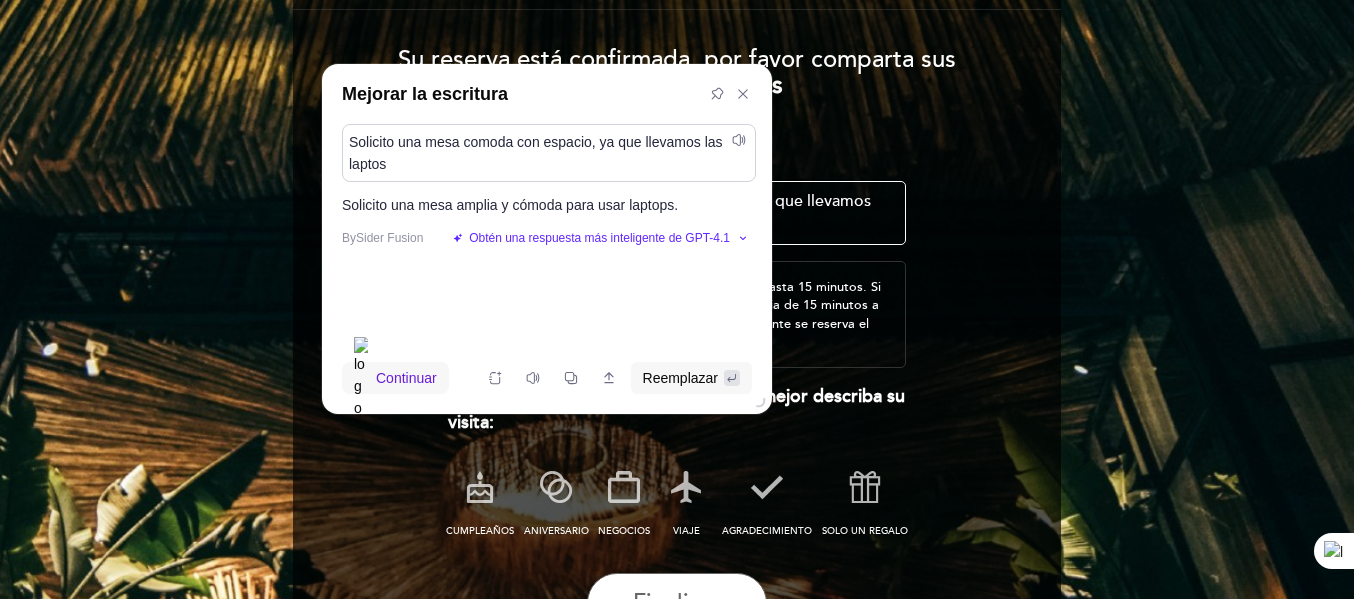 click on "Solicito una mesa comoda con espacio, ya que llevamos las laptos" at bounding box center (549, 153) 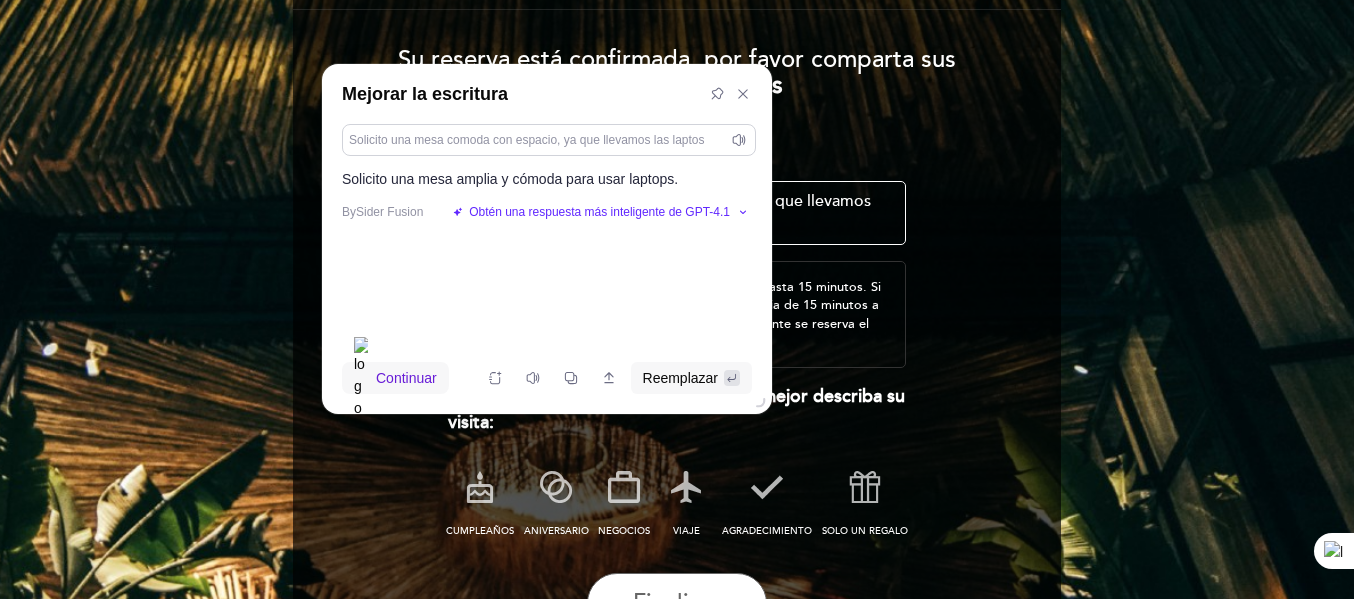 click on "Solicito una mesa comoda con espacio, ya que llevamos las laptos" at bounding box center (549, 140) 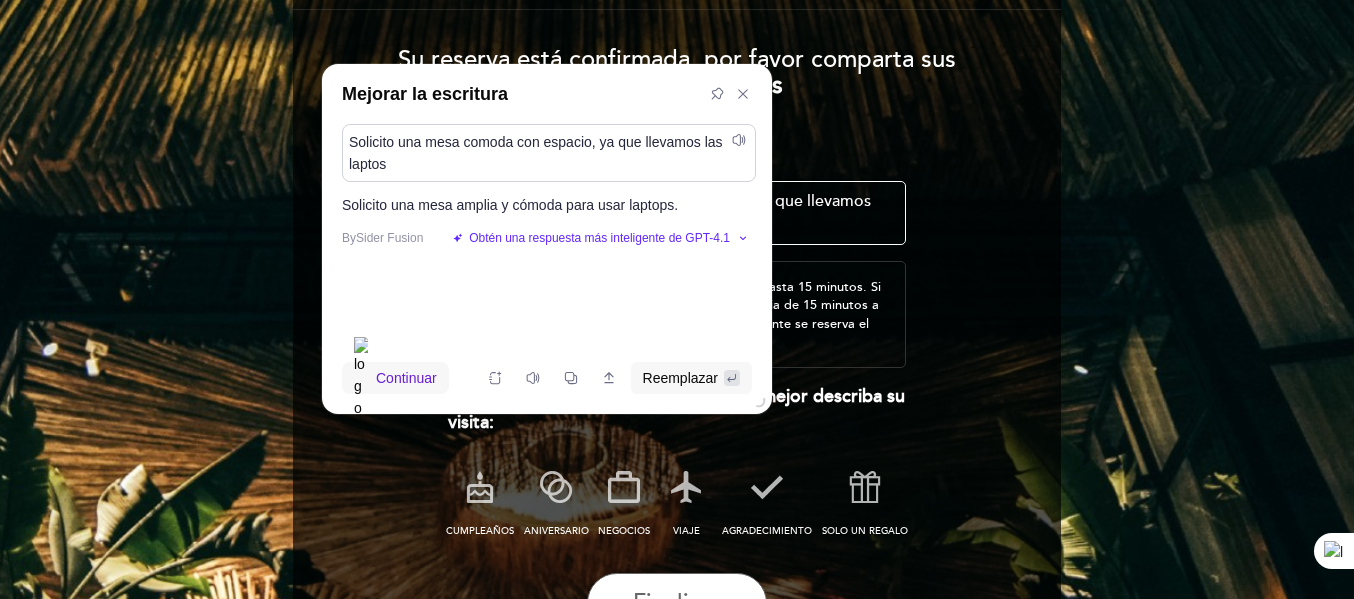 click on "Solicito una mesa comoda con espacio, ya que llevamos las laptos" at bounding box center [549, 153] 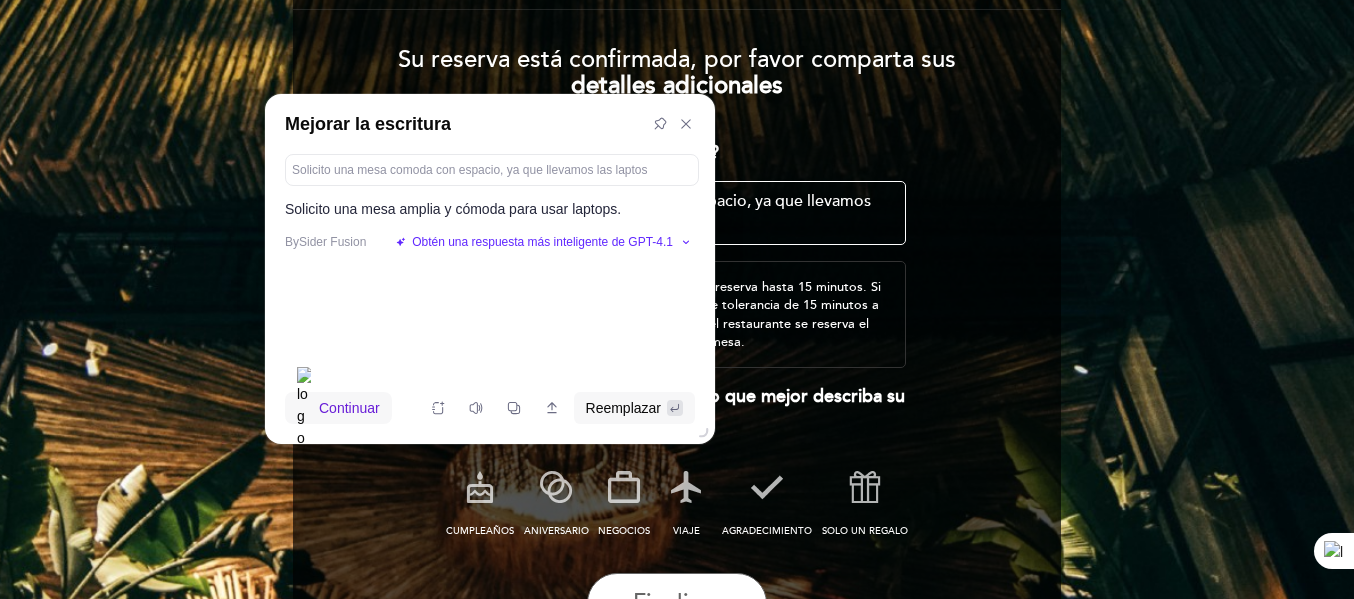 drag, startPoint x: 604, startPoint y: 98, endPoint x: 547, endPoint y: 128, distance: 64.412735 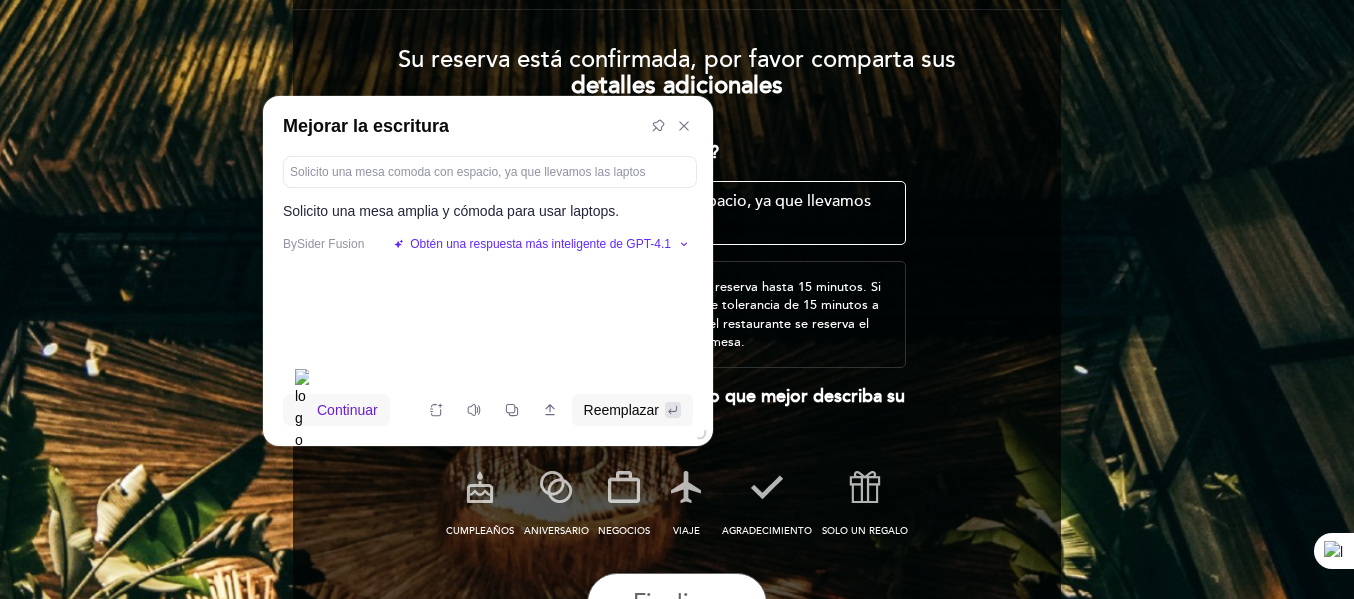 drag, startPoint x: 574, startPoint y: 111, endPoint x: 195, endPoint y: 272, distance: 411.77905 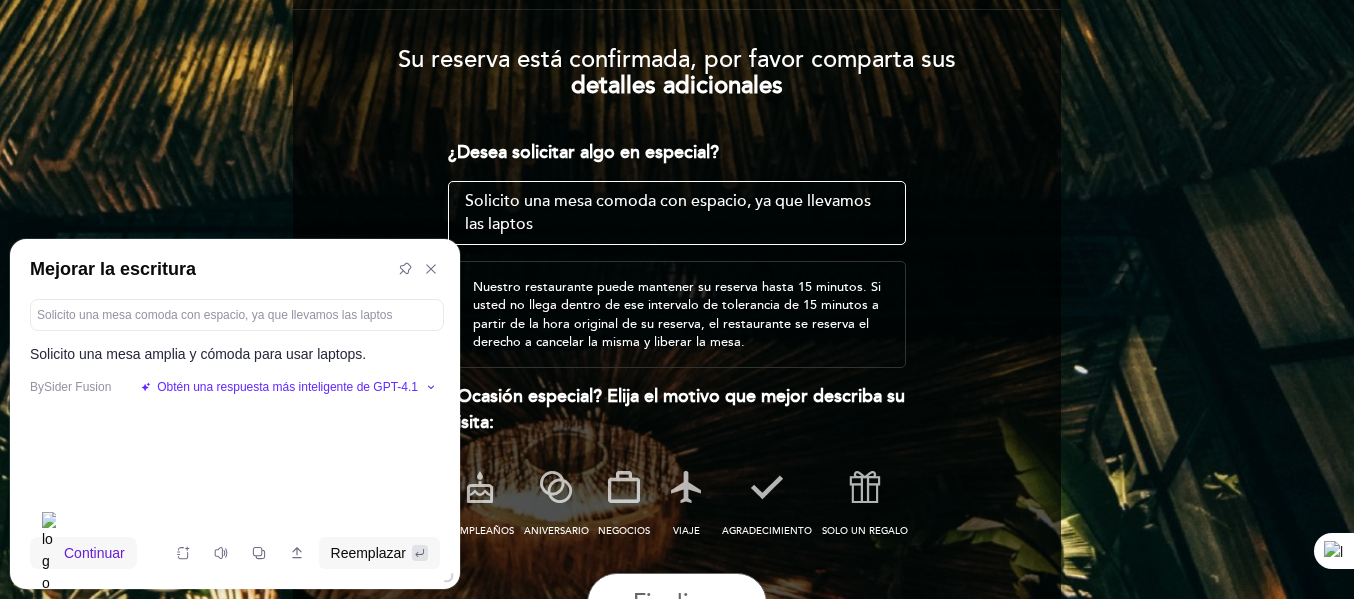 click at bounding box center [677, 213] 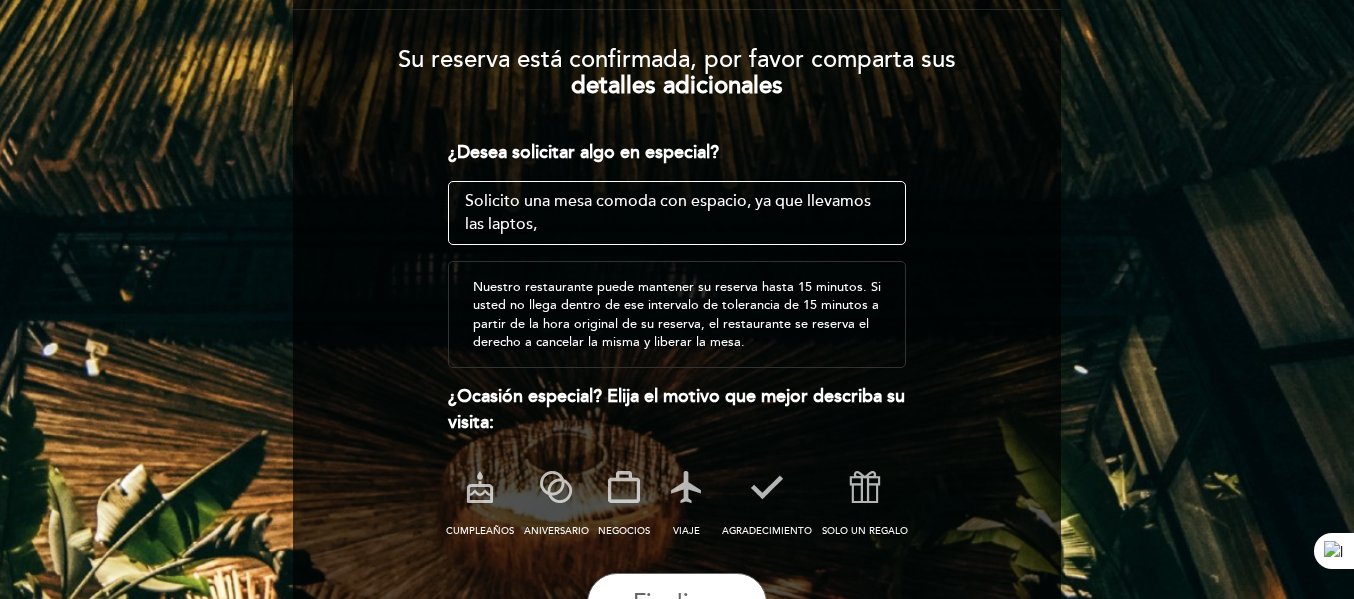 click at bounding box center (677, 213) 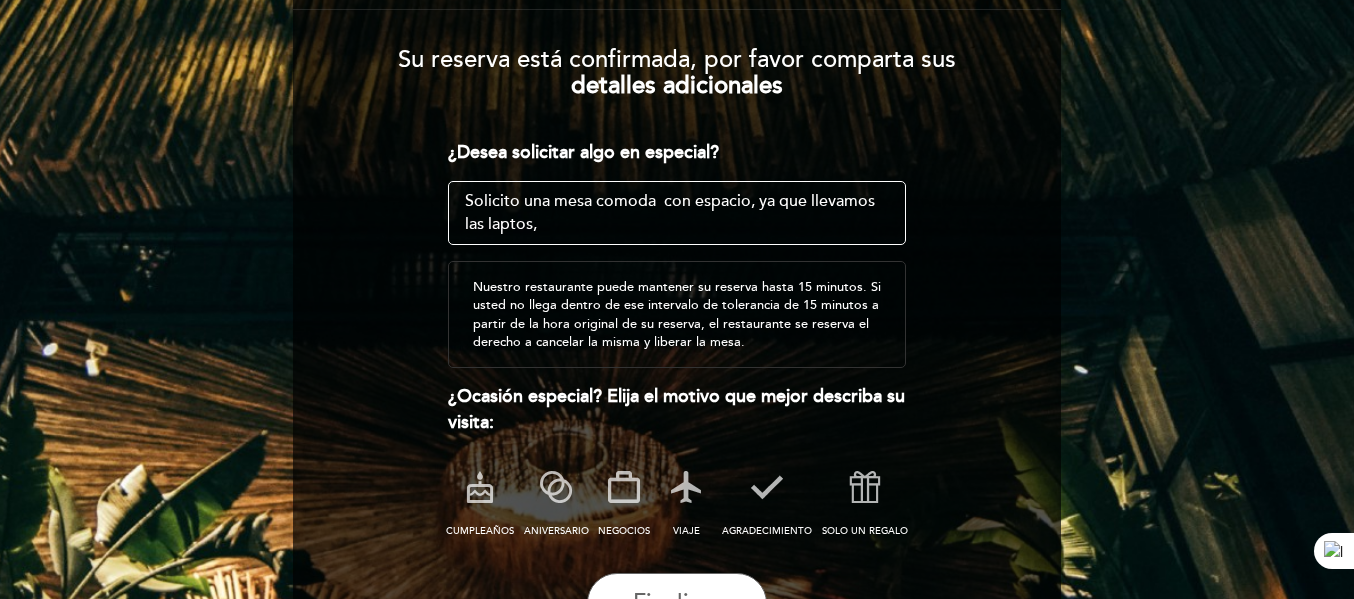 click at bounding box center (677, 213) 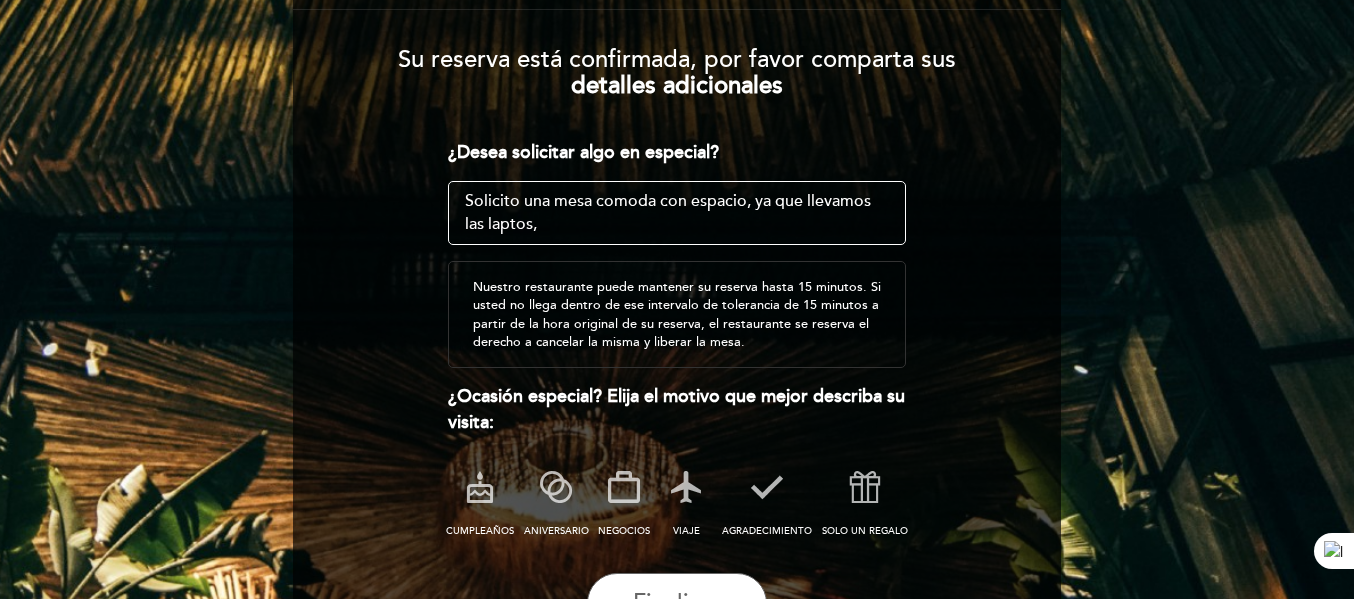 click at bounding box center (677, 213) 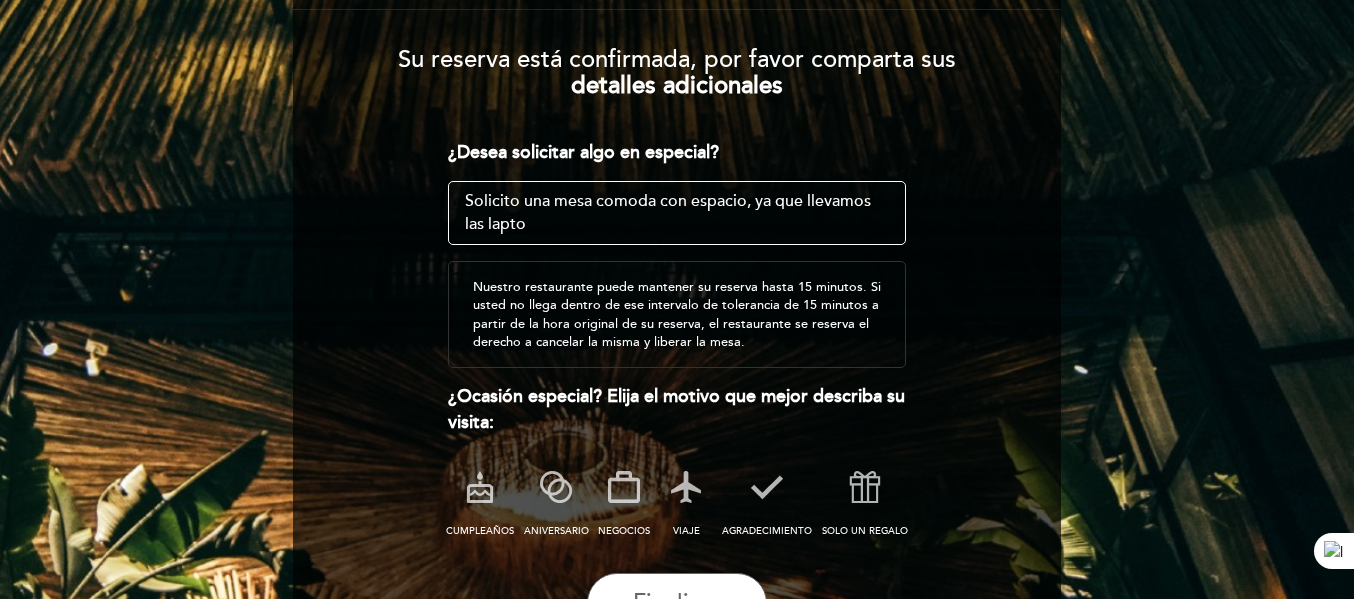 click at bounding box center (677, 213) 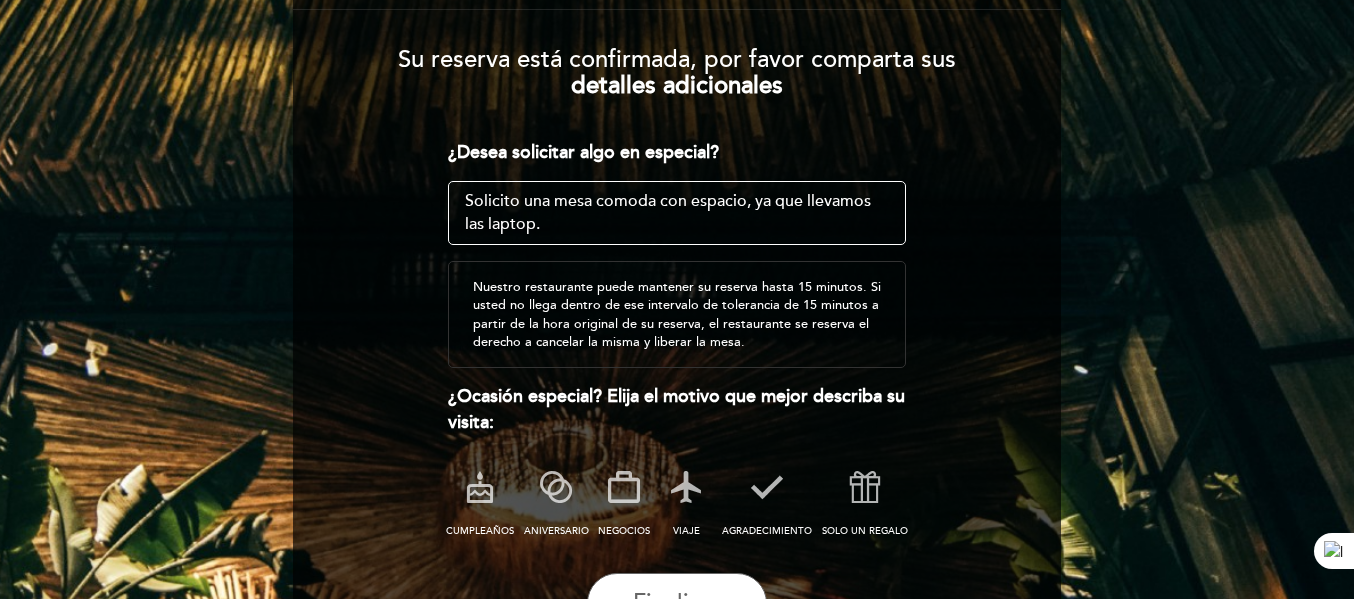 scroll, scrollTop: 14, scrollLeft: 0, axis: vertical 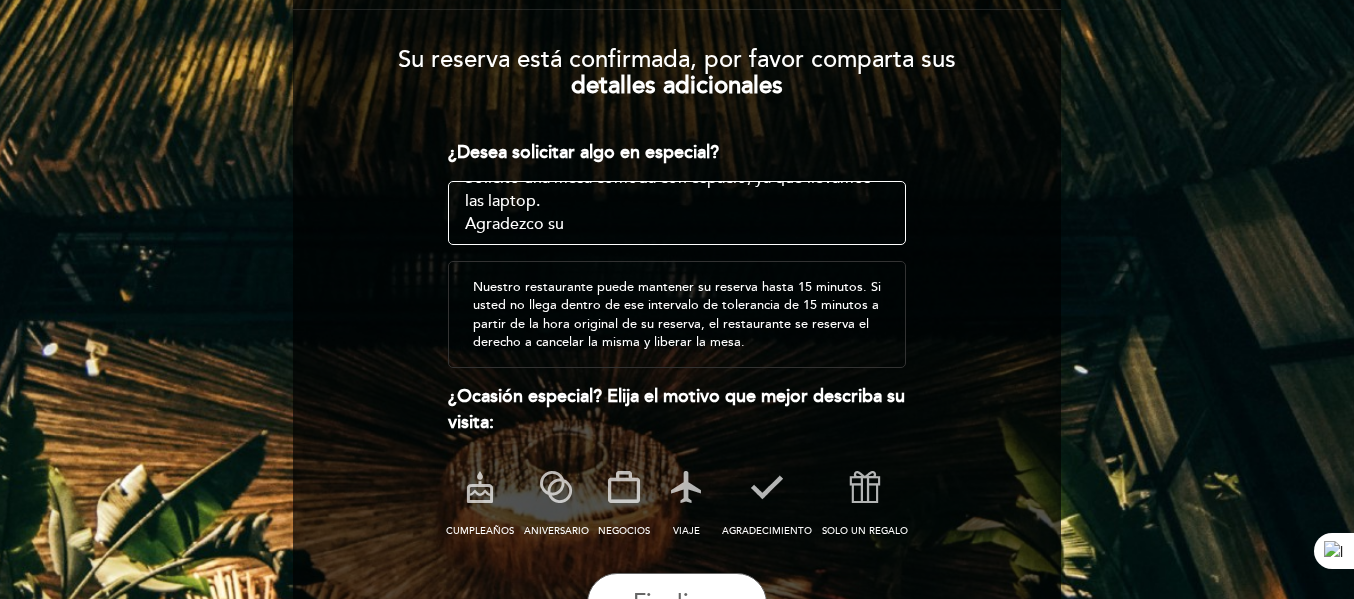 drag, startPoint x: 577, startPoint y: 232, endPoint x: 466, endPoint y: 232, distance: 111 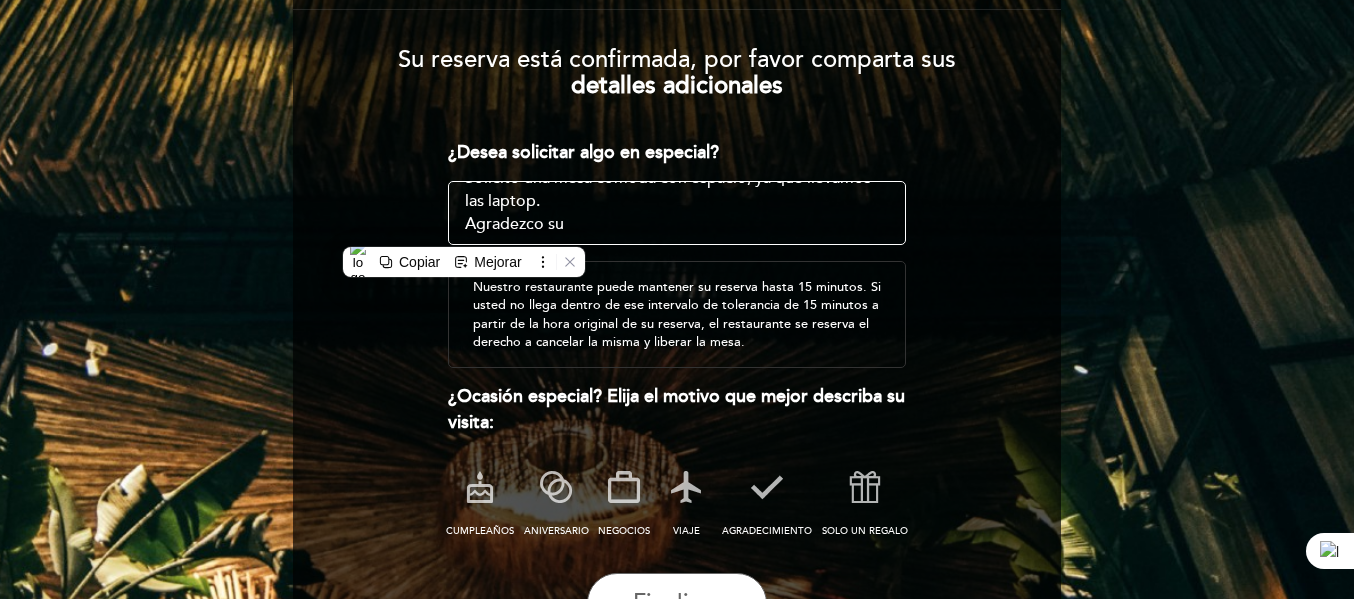 click at bounding box center (677, 213) 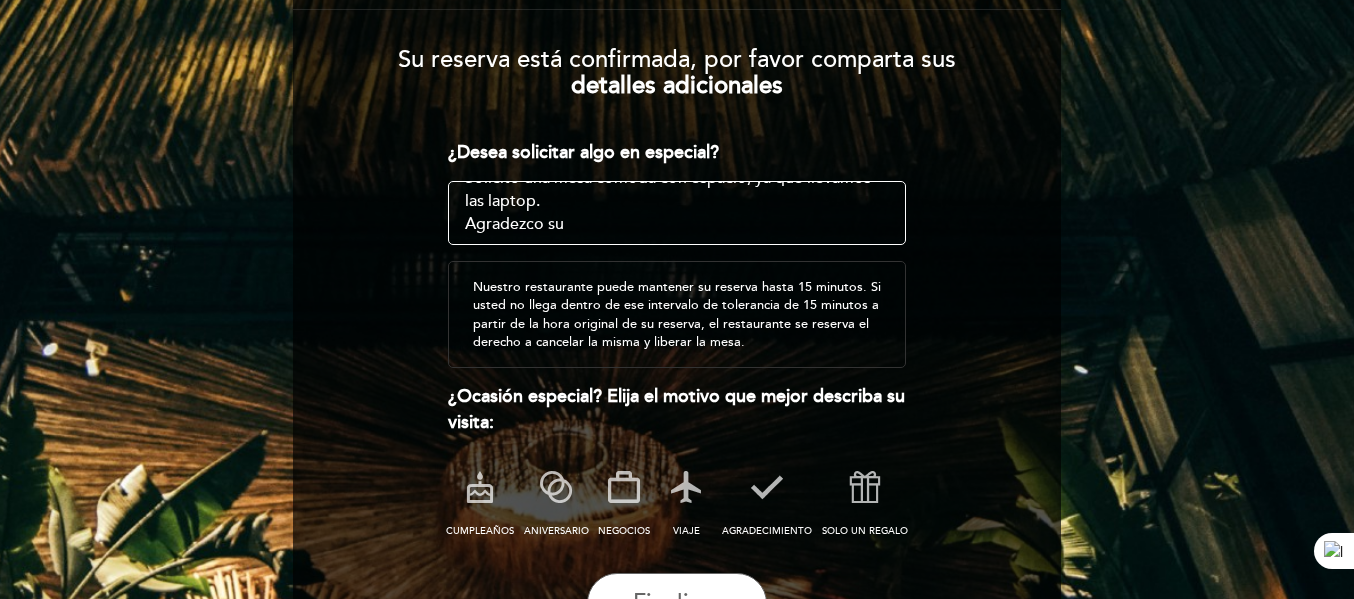 click at bounding box center (677, 213) 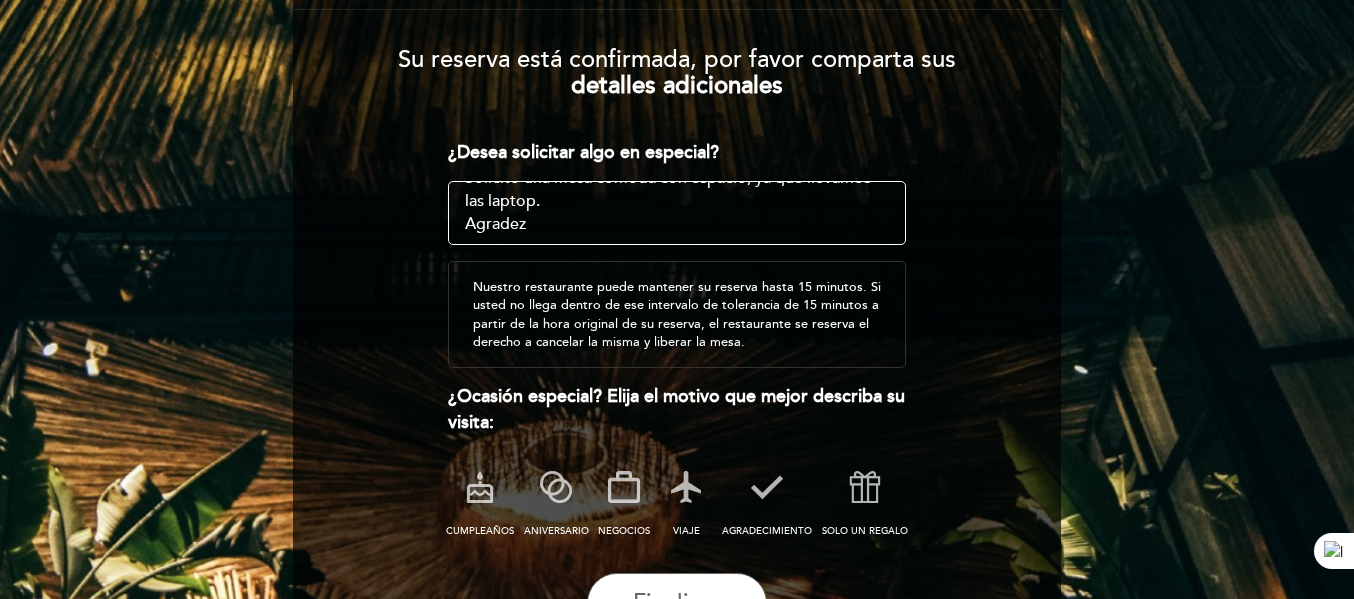 drag, startPoint x: 584, startPoint y: 223, endPoint x: 468, endPoint y: 225, distance: 116.01724 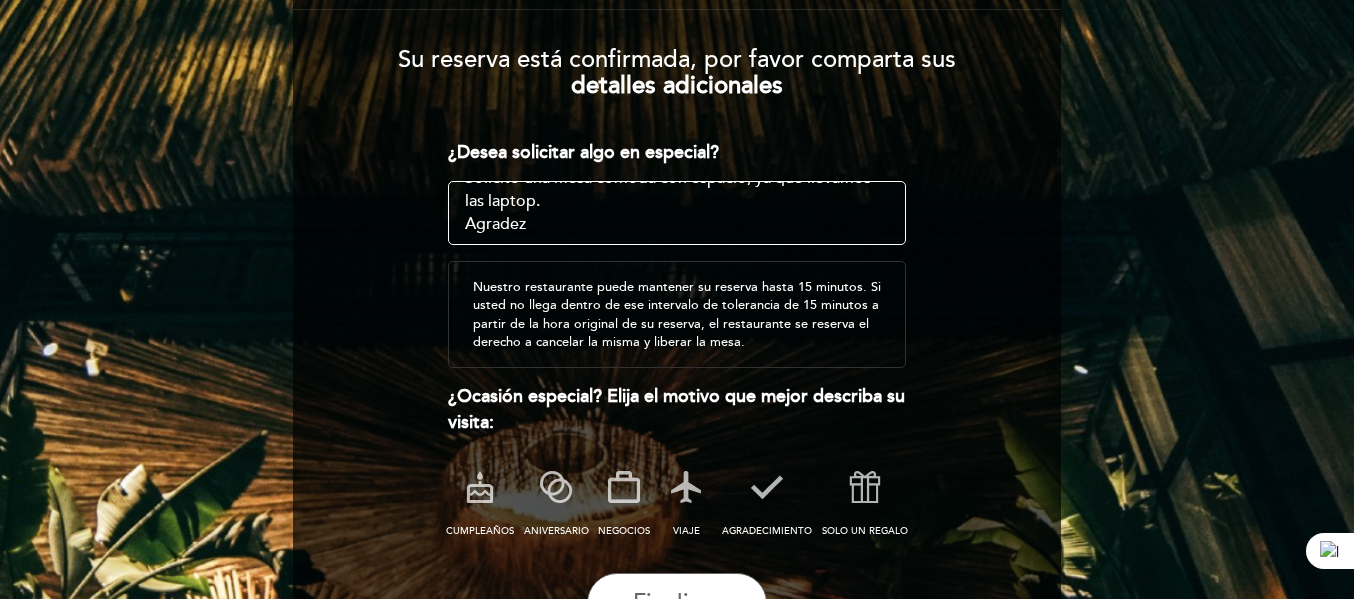 paste on "eciendo de antemano su atención," 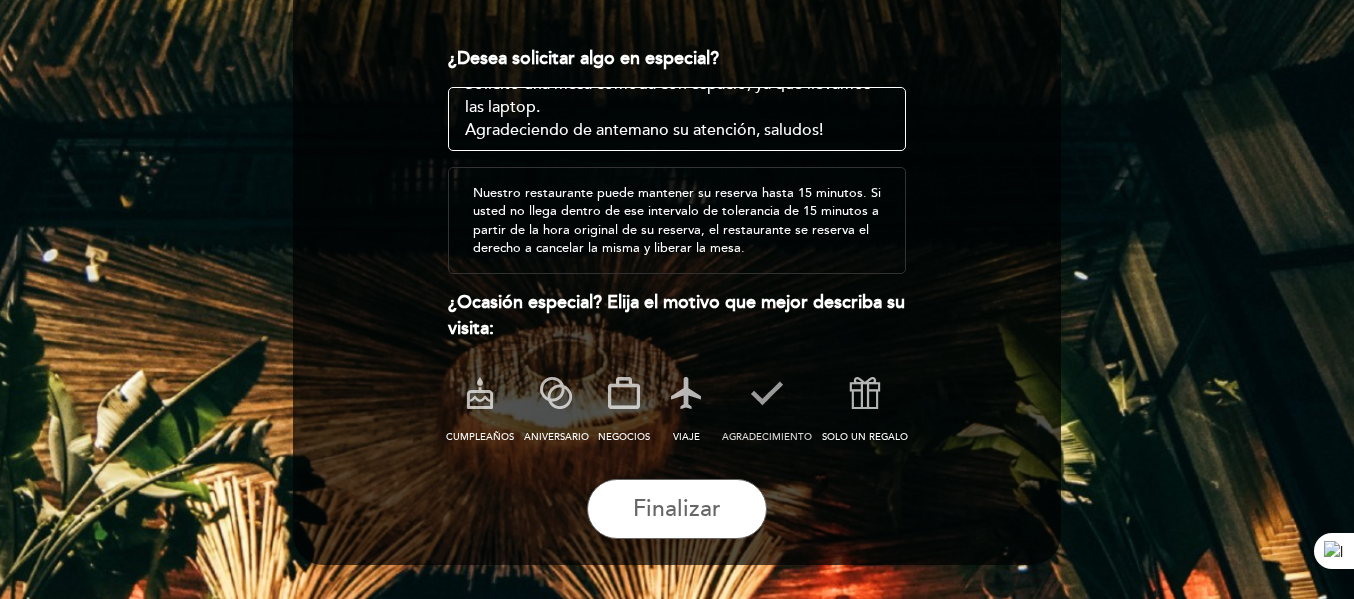 scroll, scrollTop: 259, scrollLeft: 0, axis: vertical 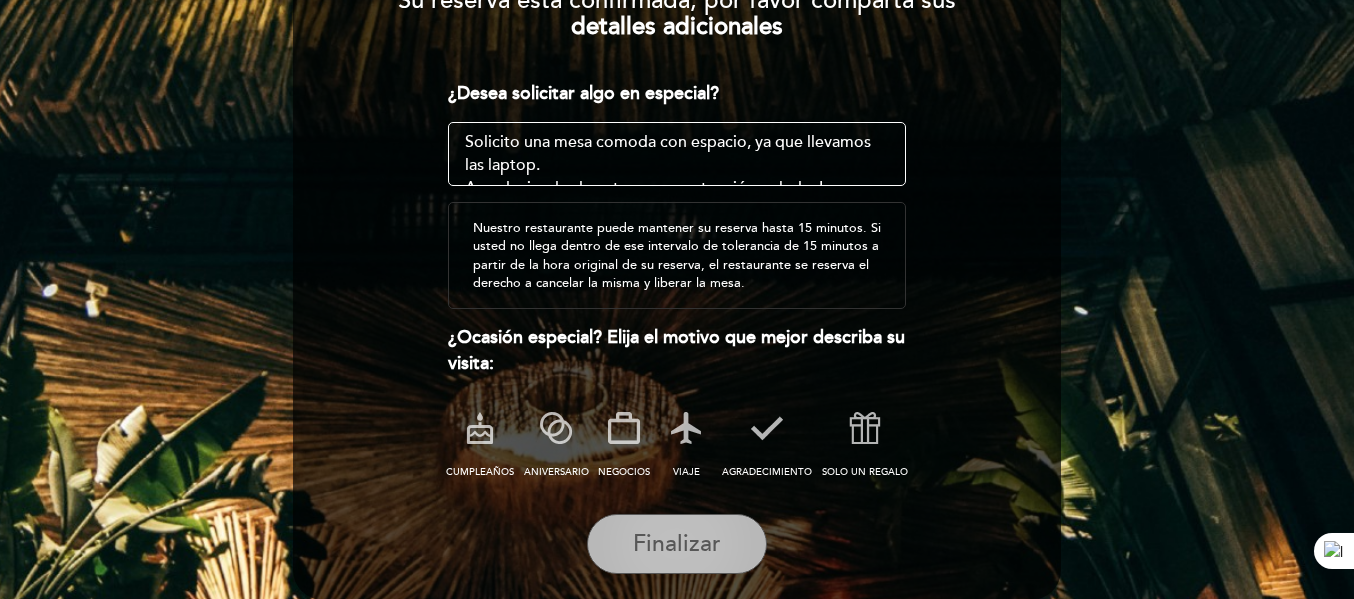 type on "Solicito una mesa comoda con espacio, ya que llevamos las laptop.
Agradeciendo de antemano su atención, saludos!" 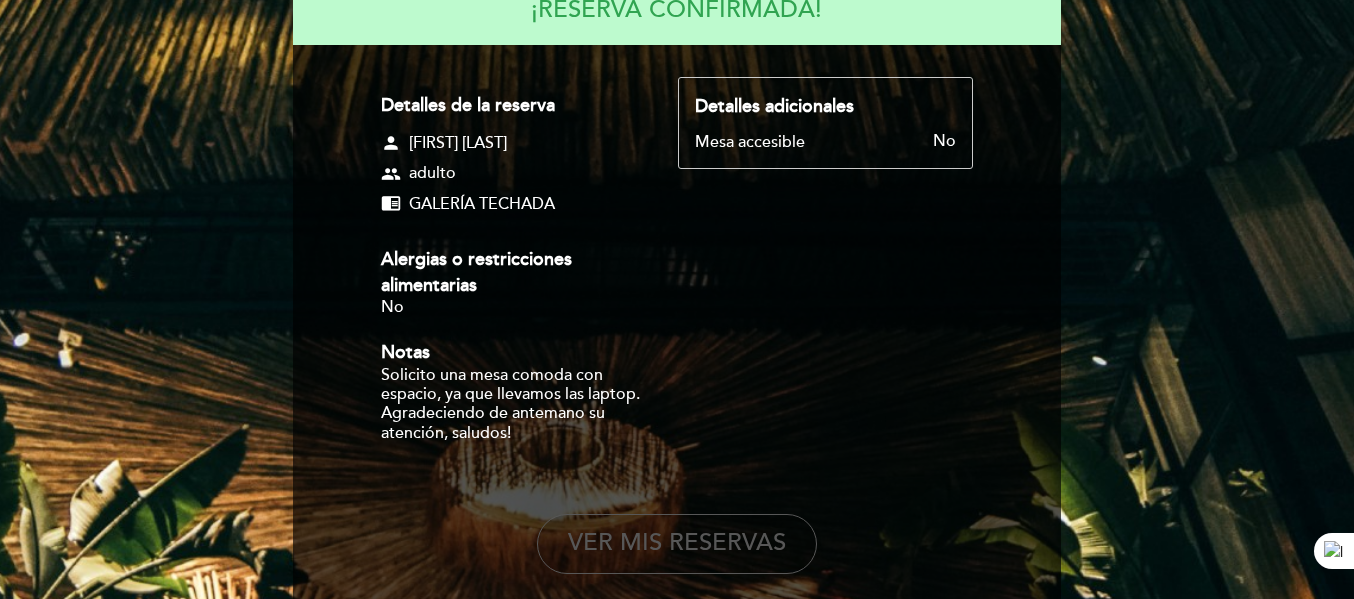scroll, scrollTop: 200, scrollLeft: 0, axis: vertical 